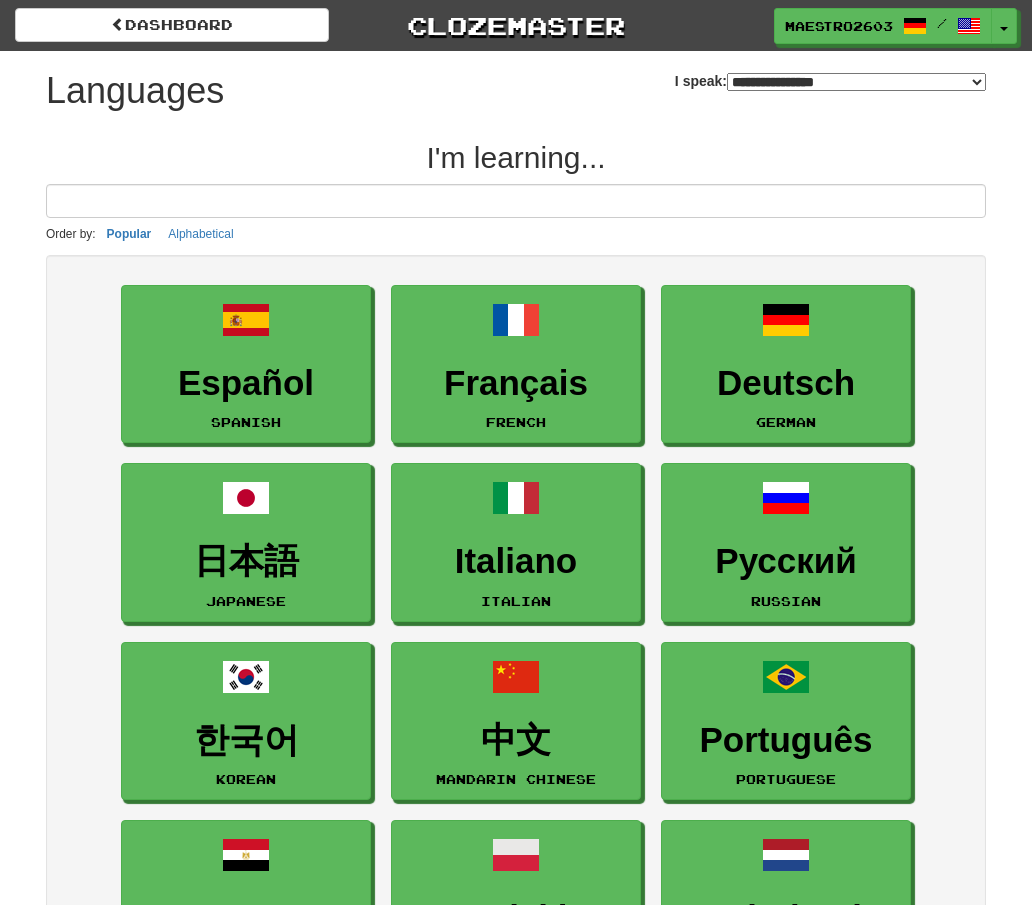 select on "*******" 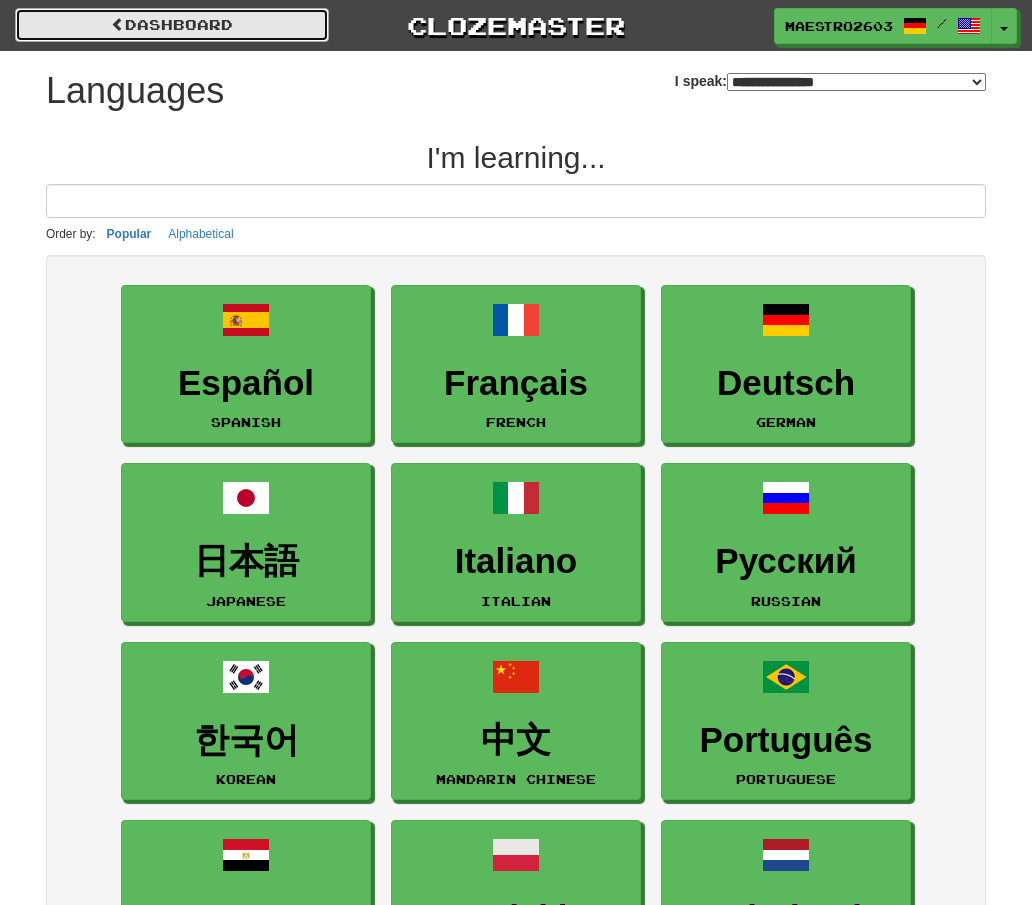 click on "dashboard" at bounding box center (172, 25) 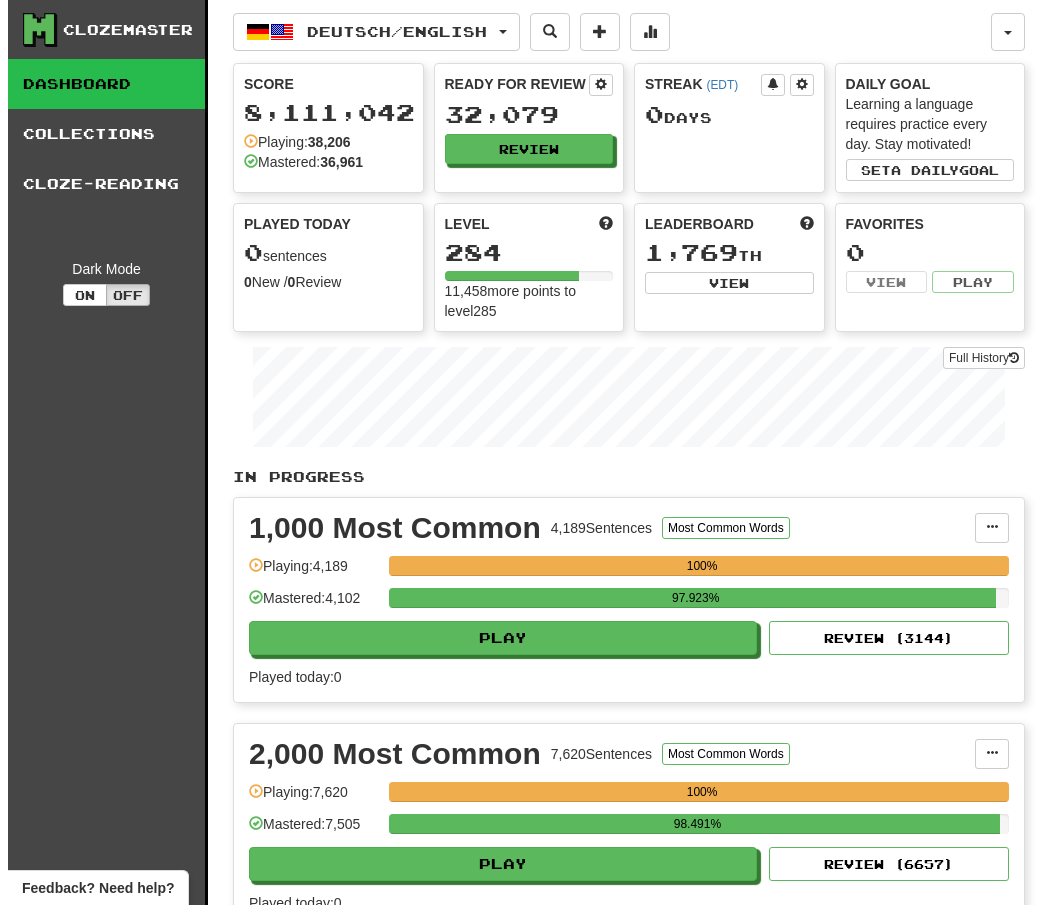scroll, scrollTop: 0, scrollLeft: 0, axis: both 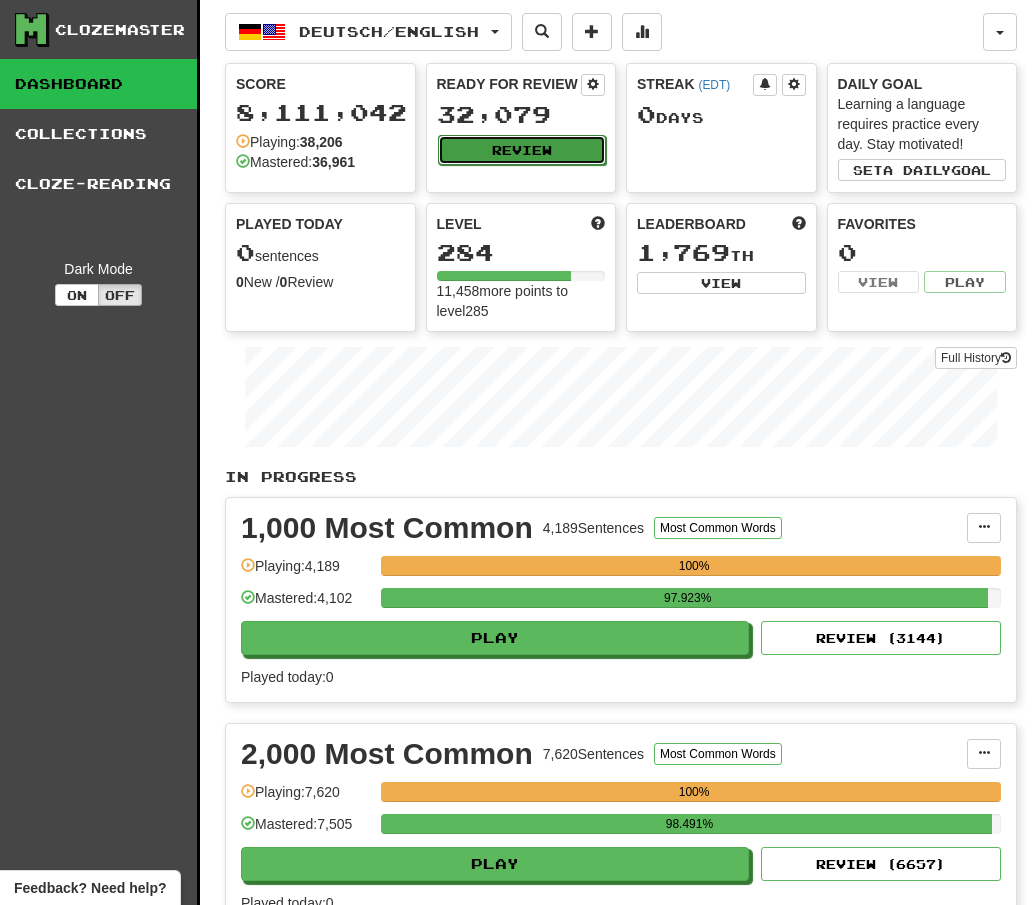 click on "Review" at bounding box center [522, 150] 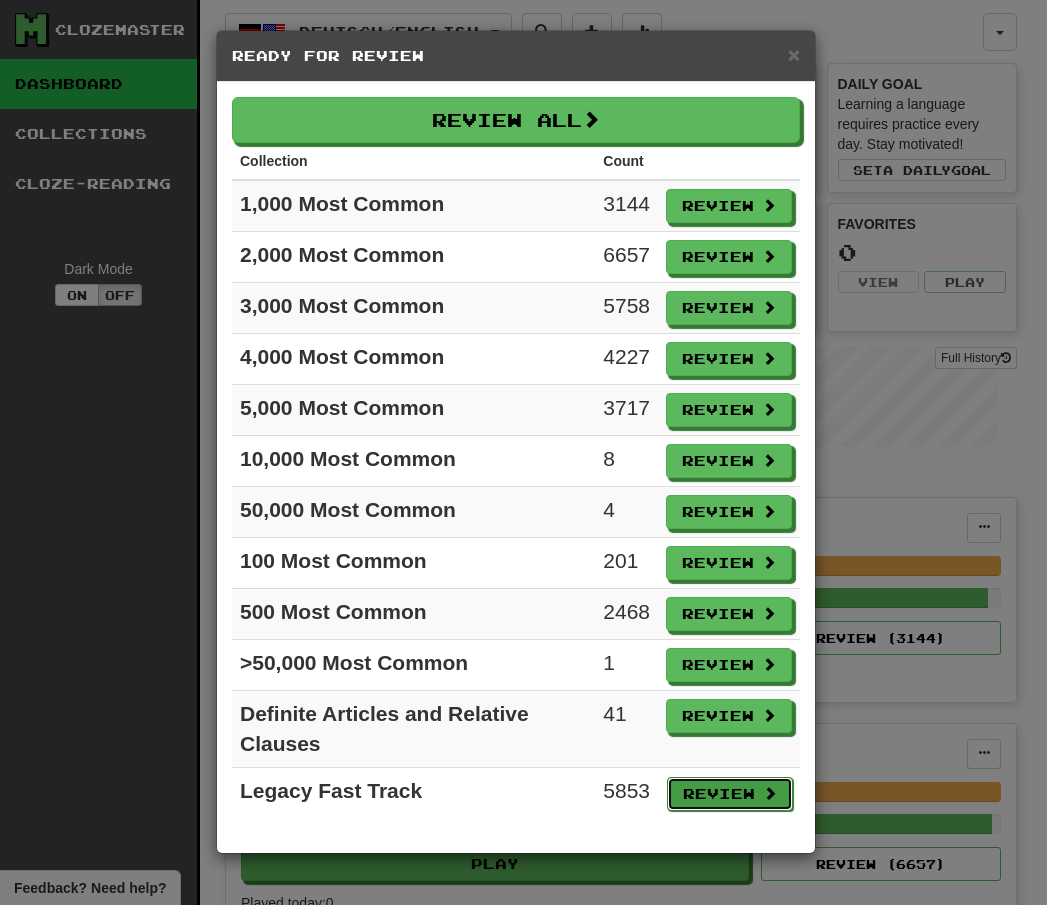 click on "Review" at bounding box center [730, 794] 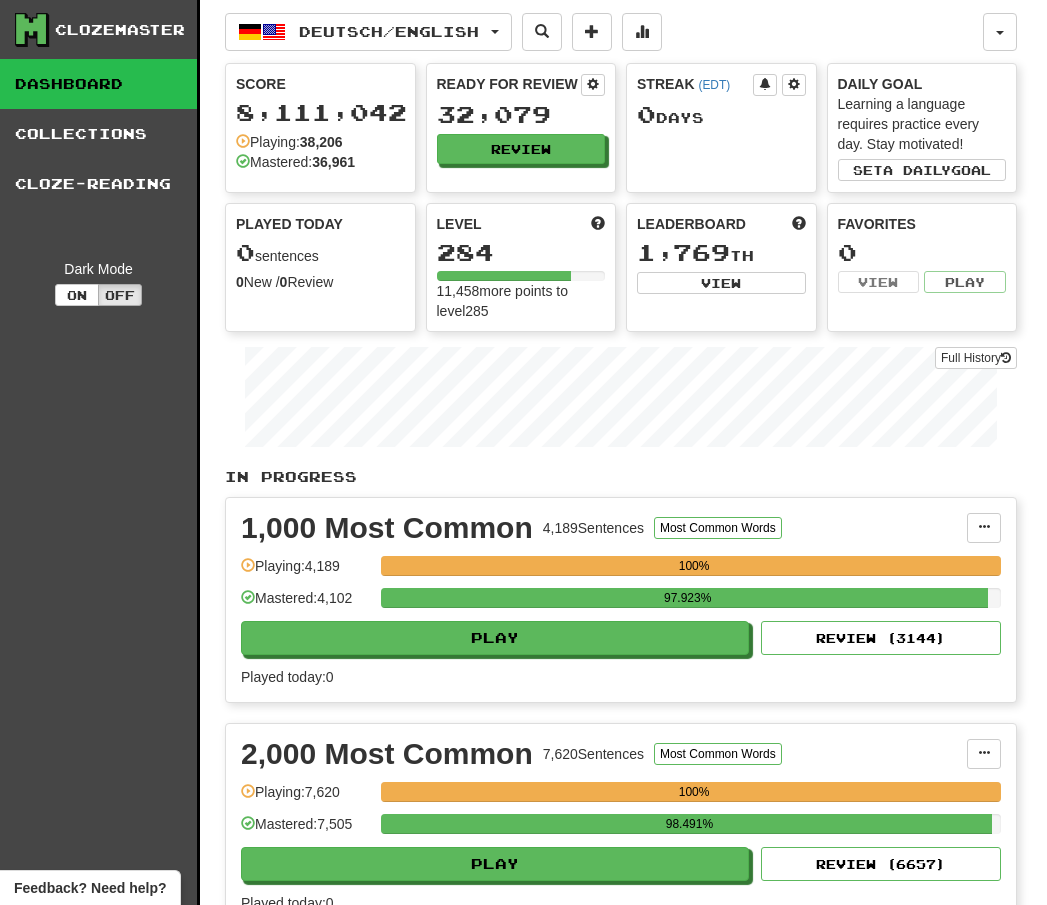 select on "**" 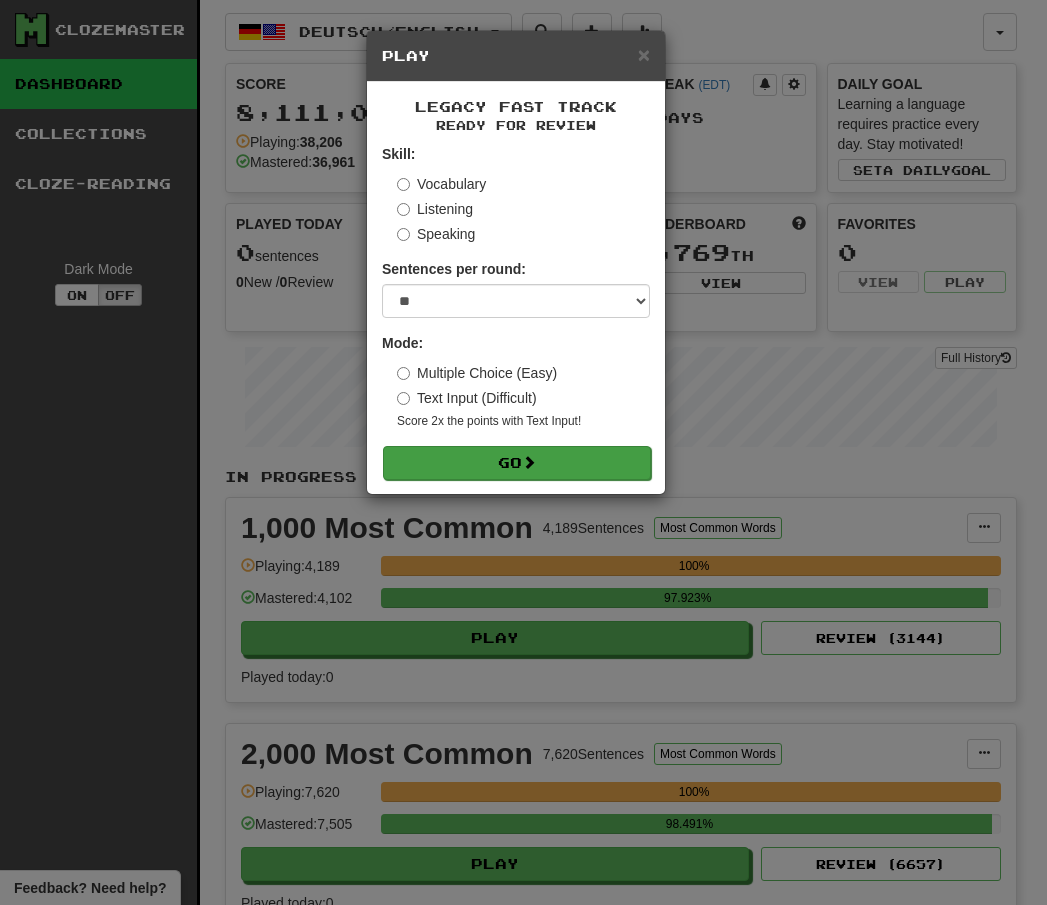 click on "Skill: Vocabulary Listening Speaking Sentences per round: * ** ** ** ** ** *** ******** Mode: Multiple Choice (Easy) Text Input (Difficult) Score 2x the points with Text Input ! Go" at bounding box center [516, 311] 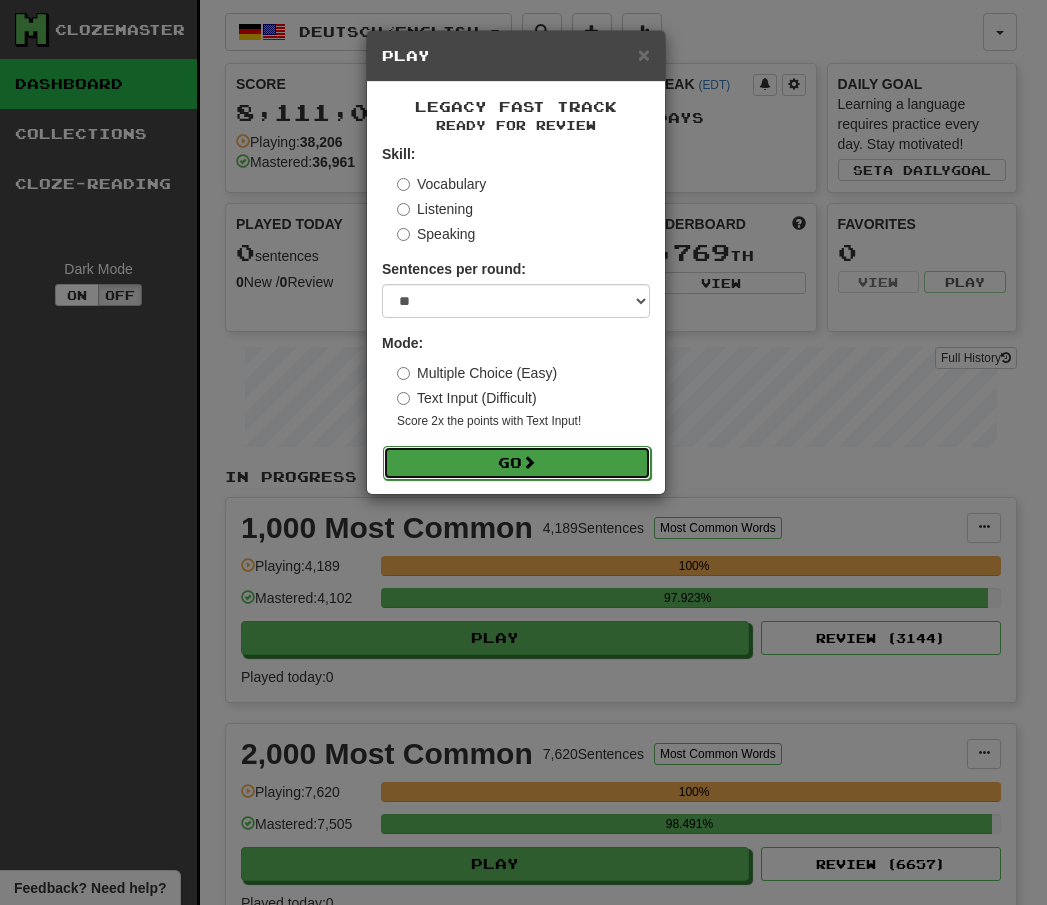 click on "Go" at bounding box center (517, 463) 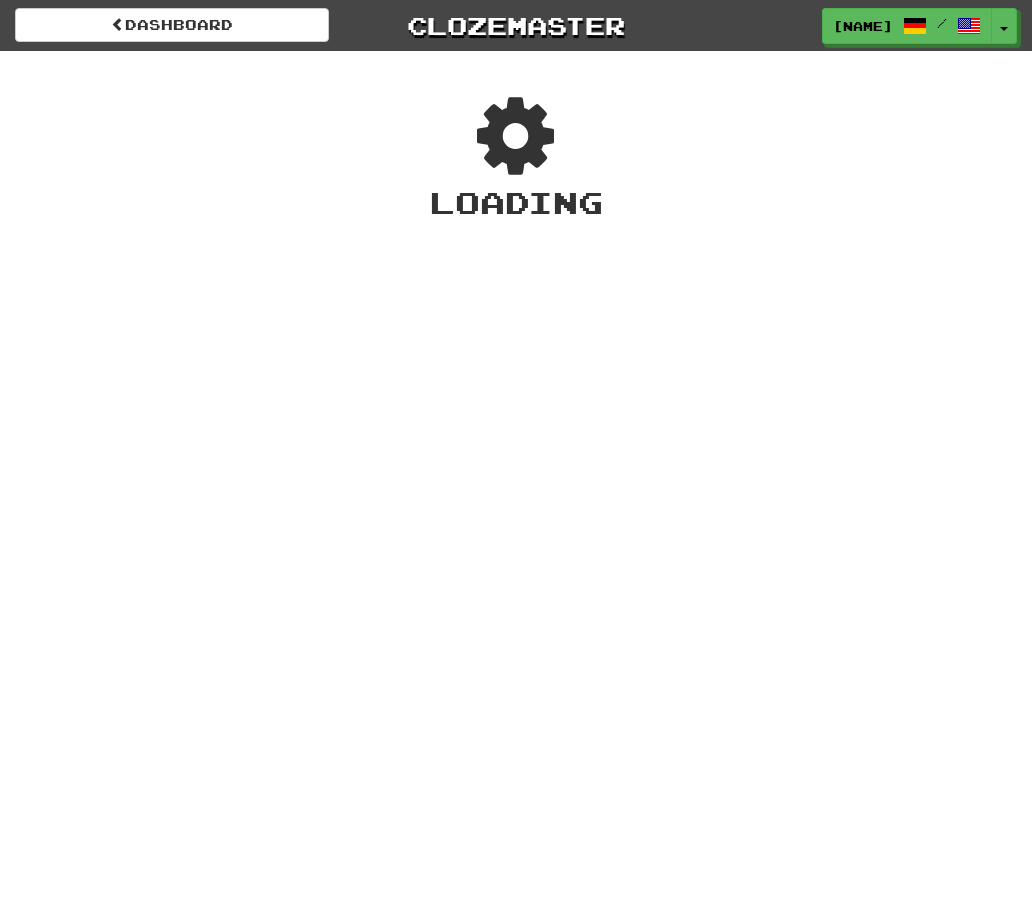 scroll, scrollTop: 0, scrollLeft: 0, axis: both 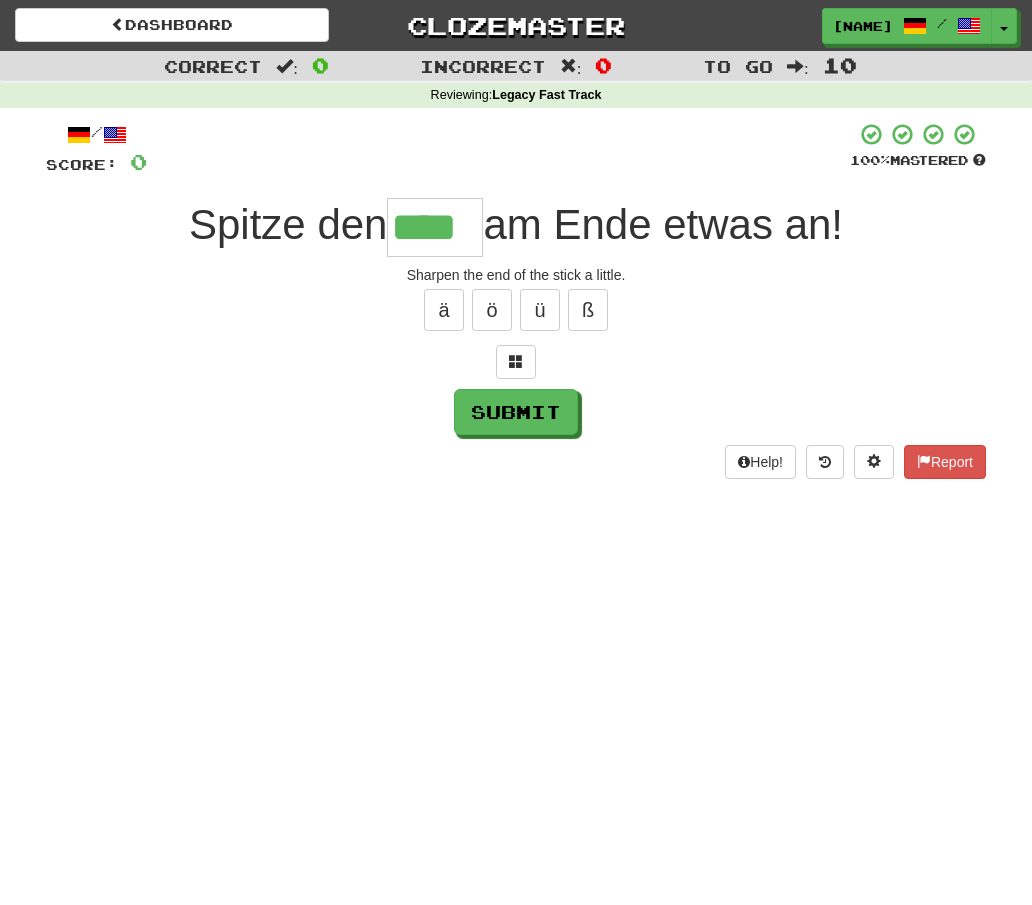 type on "****" 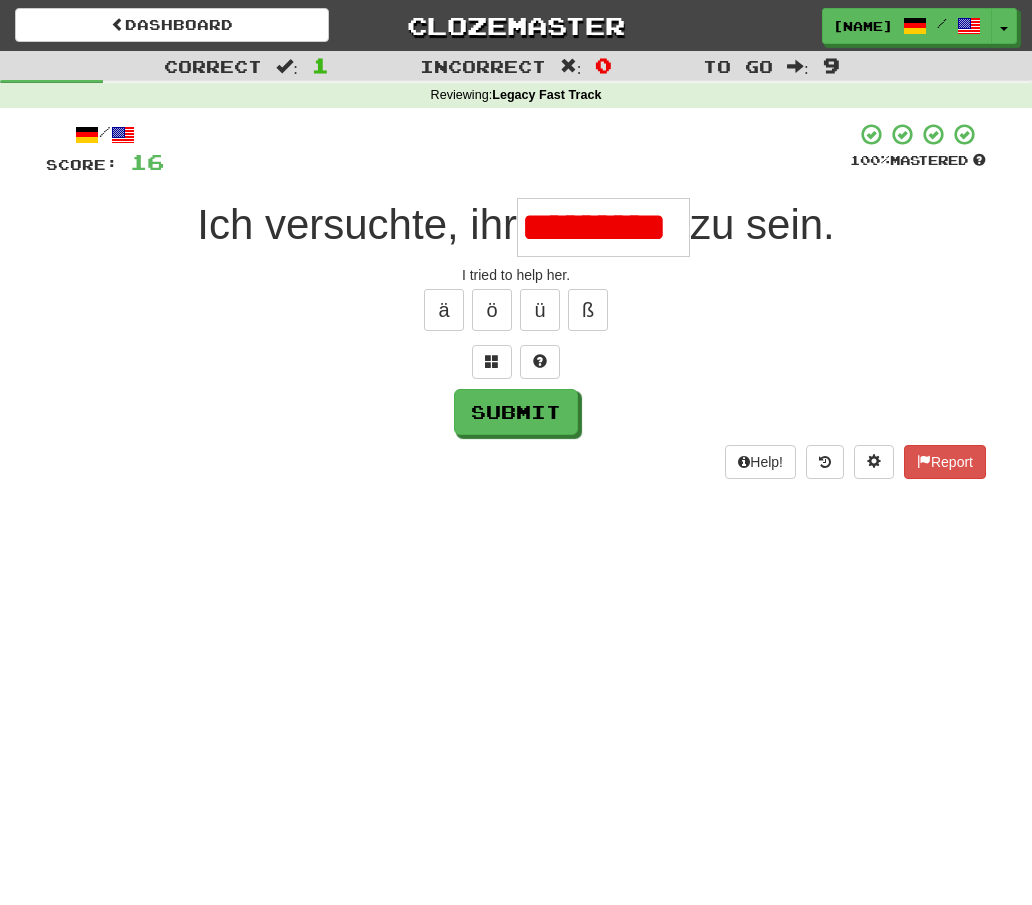 scroll, scrollTop: 0, scrollLeft: 0, axis: both 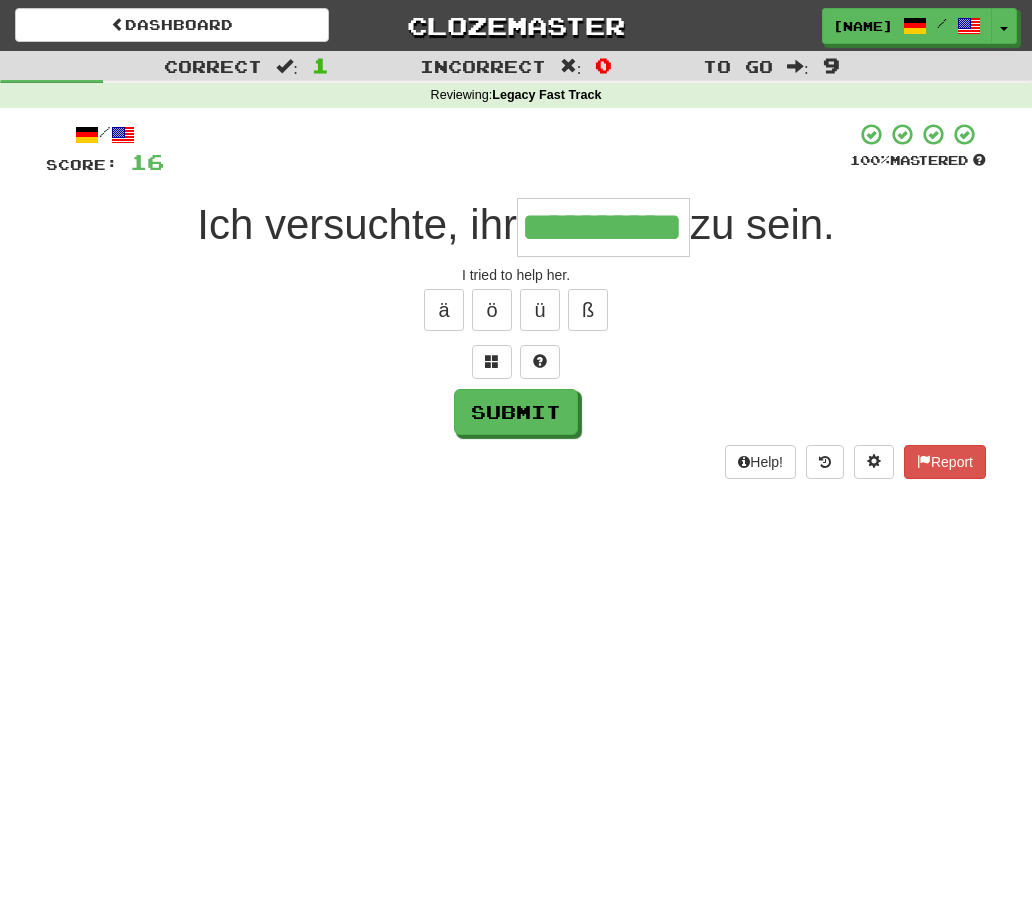 type on "**********" 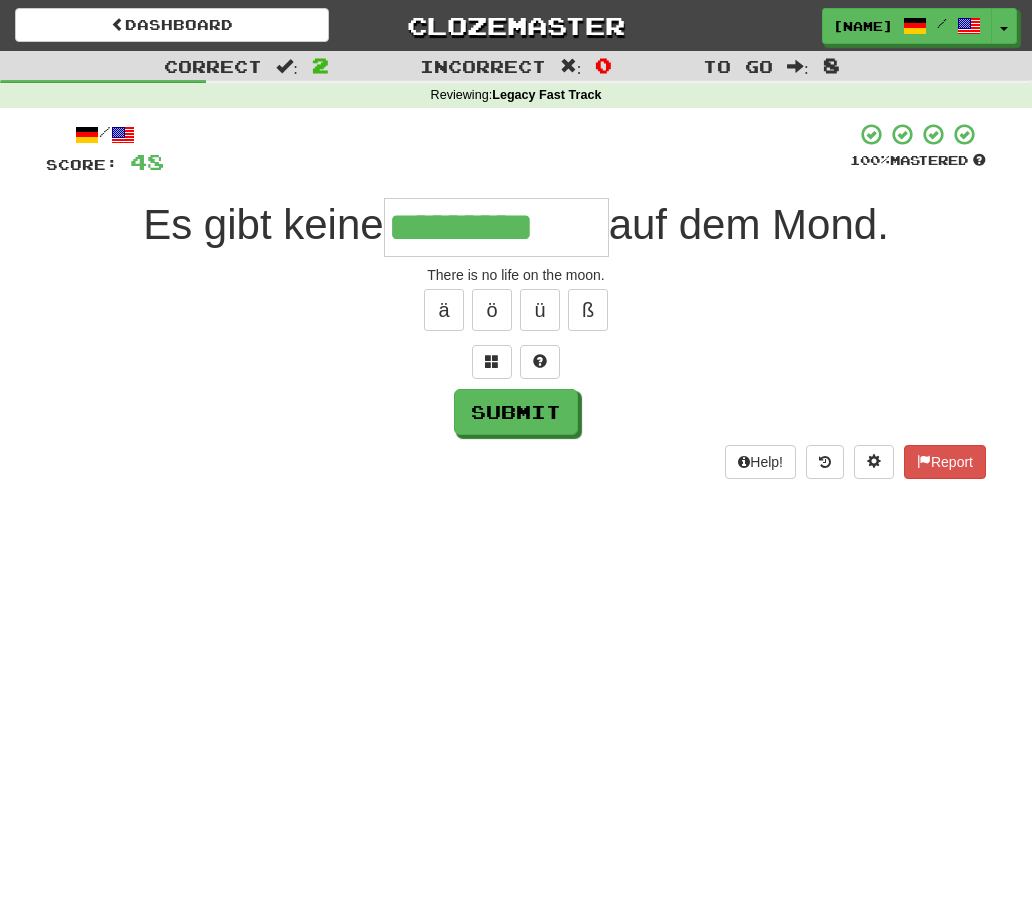 type on "*********" 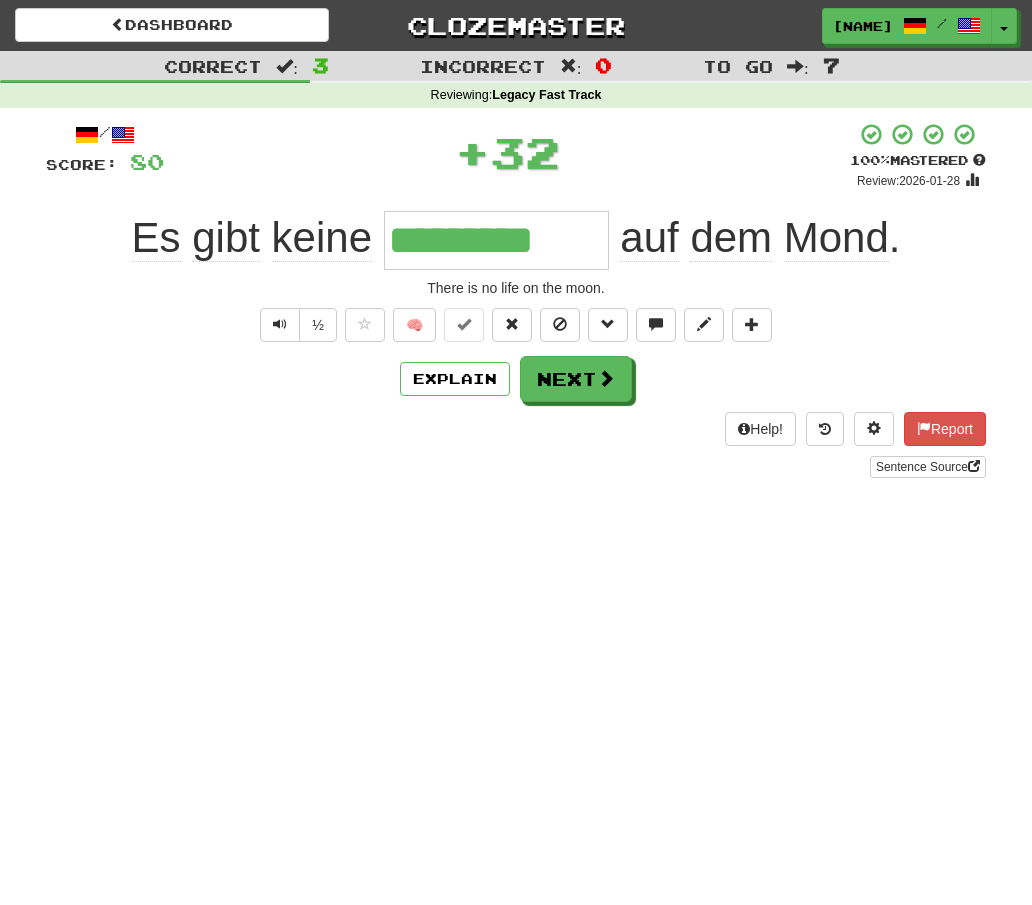 type 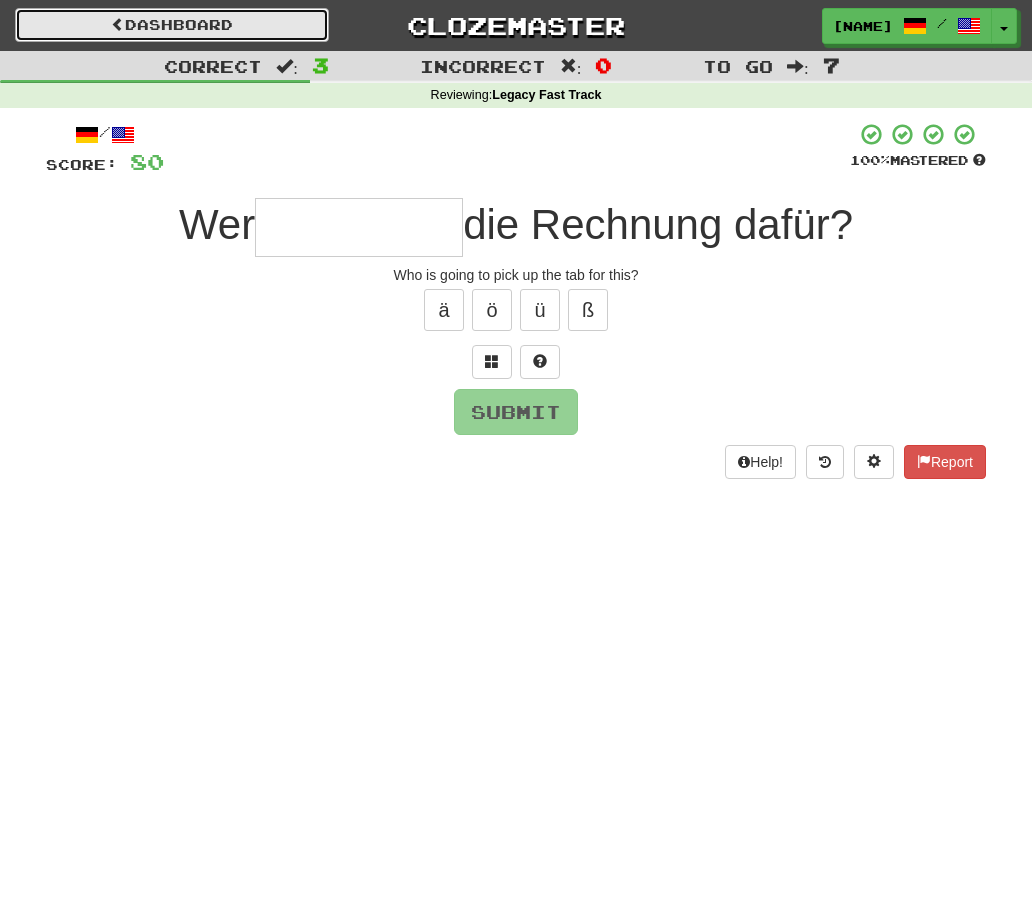 click on "Dashboard" at bounding box center (172, 25) 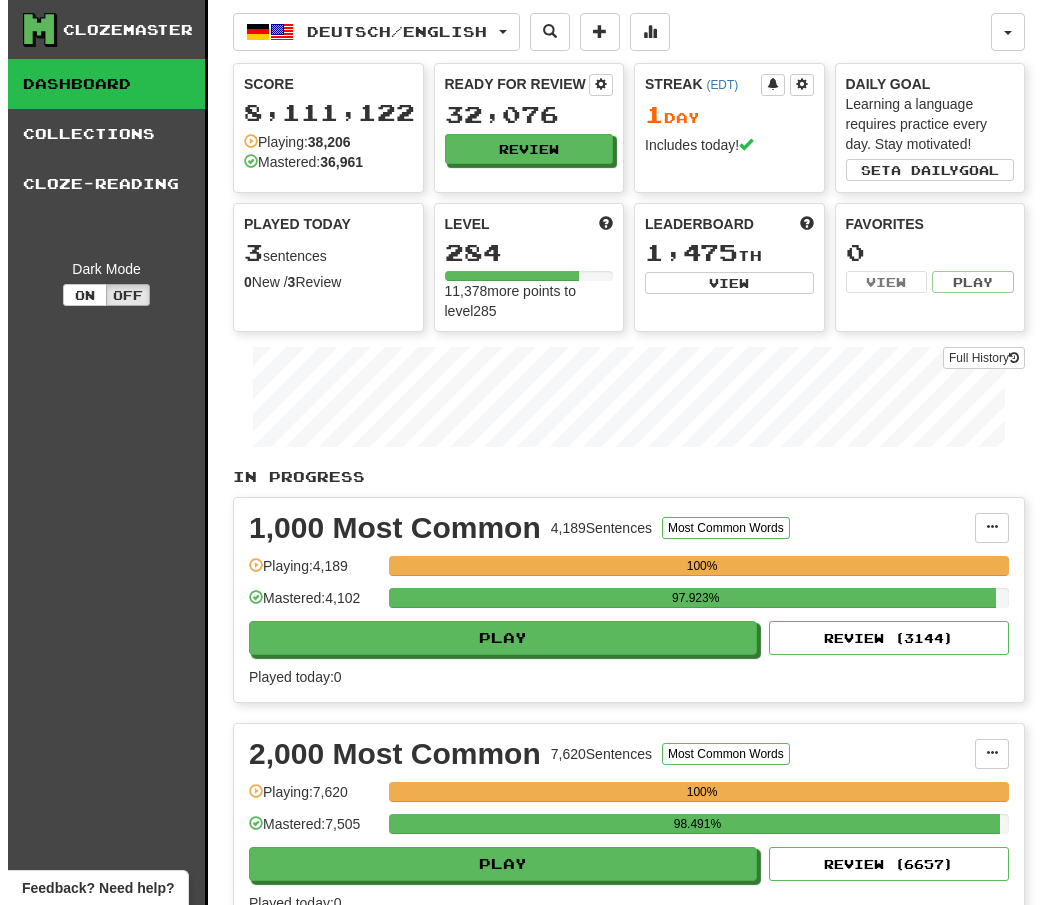 scroll, scrollTop: 0, scrollLeft: 0, axis: both 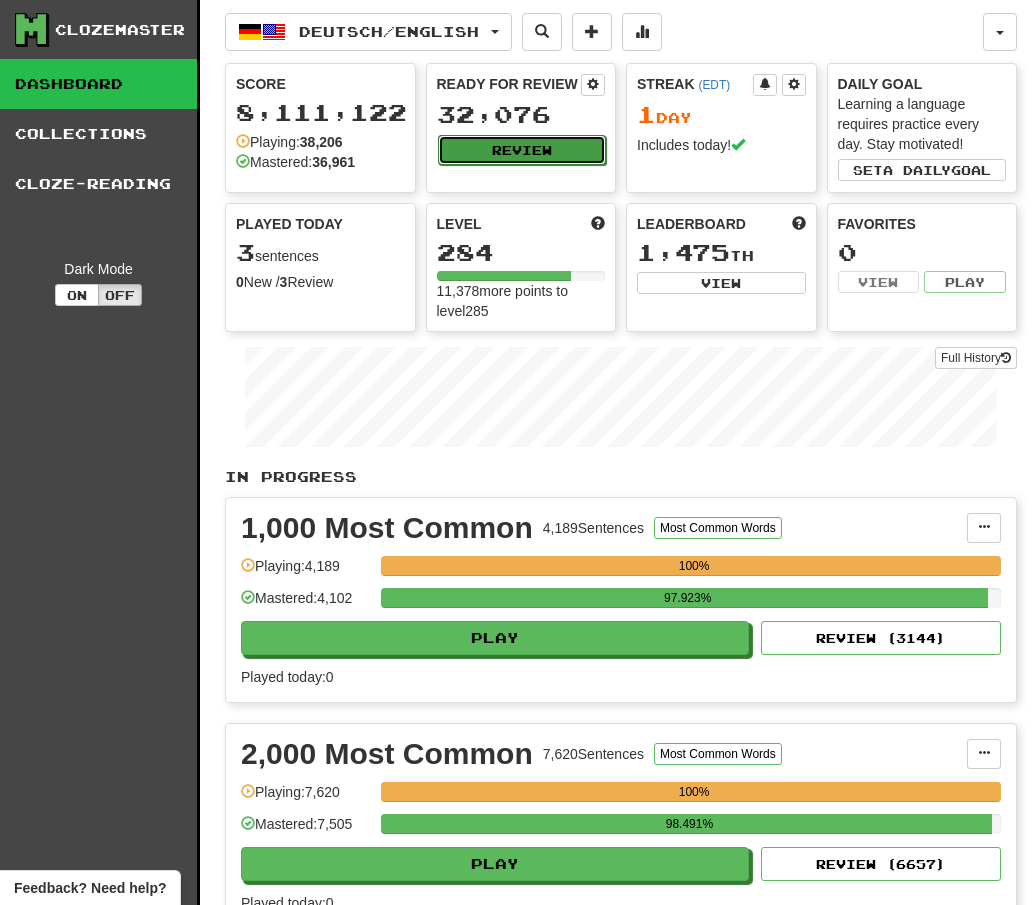 click on "Review" at bounding box center [522, 150] 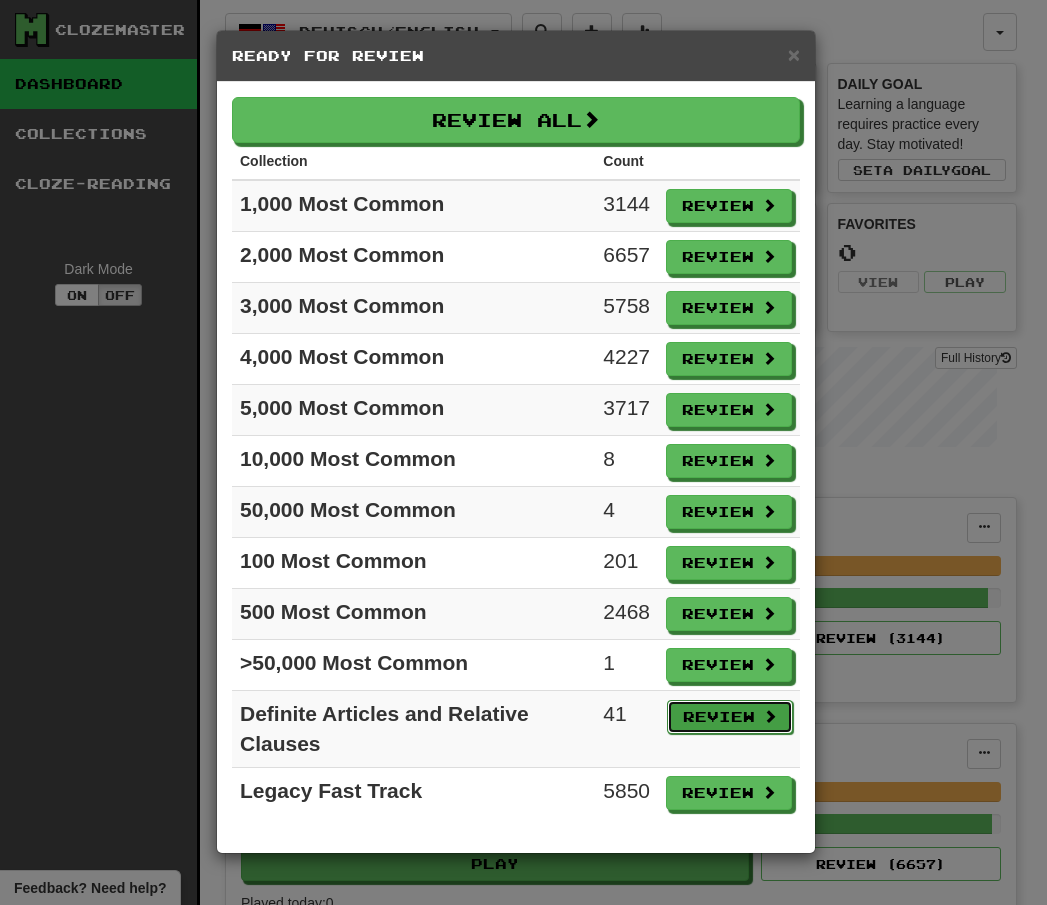 click on "Review" at bounding box center [730, 717] 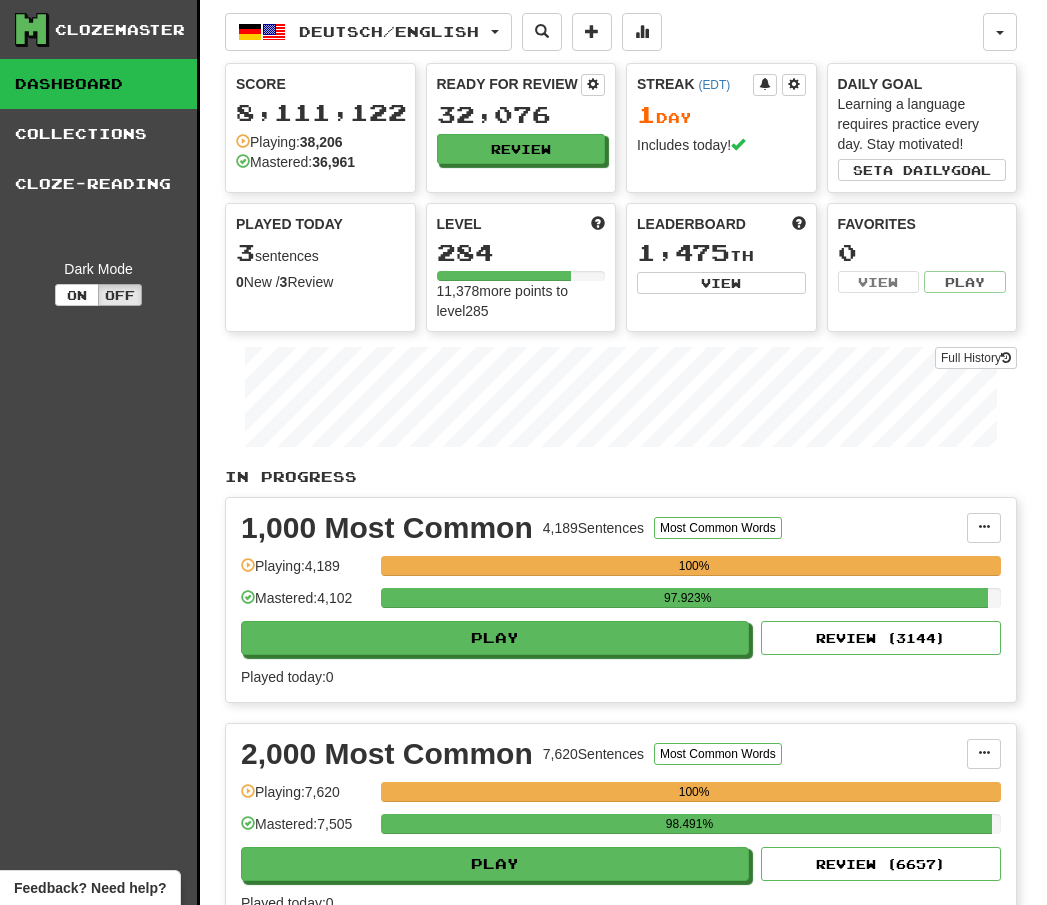 select on "**" 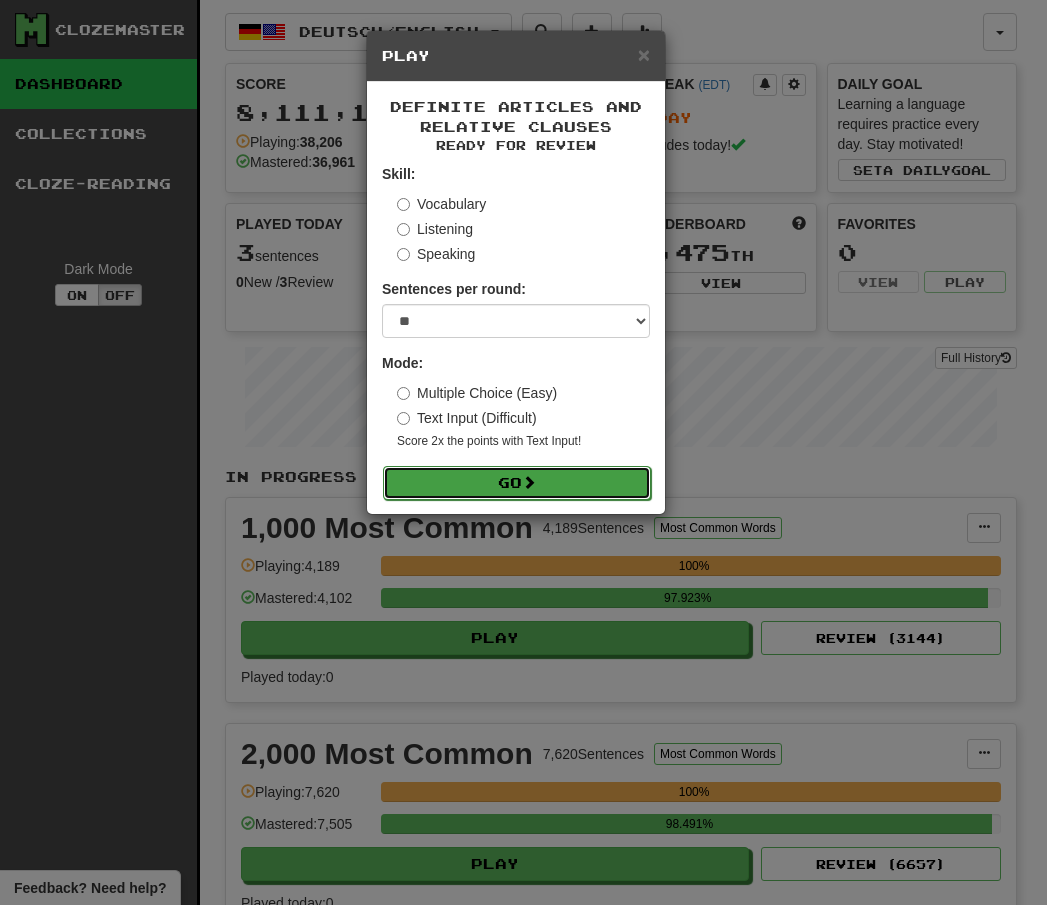 click on "Go" at bounding box center [517, 483] 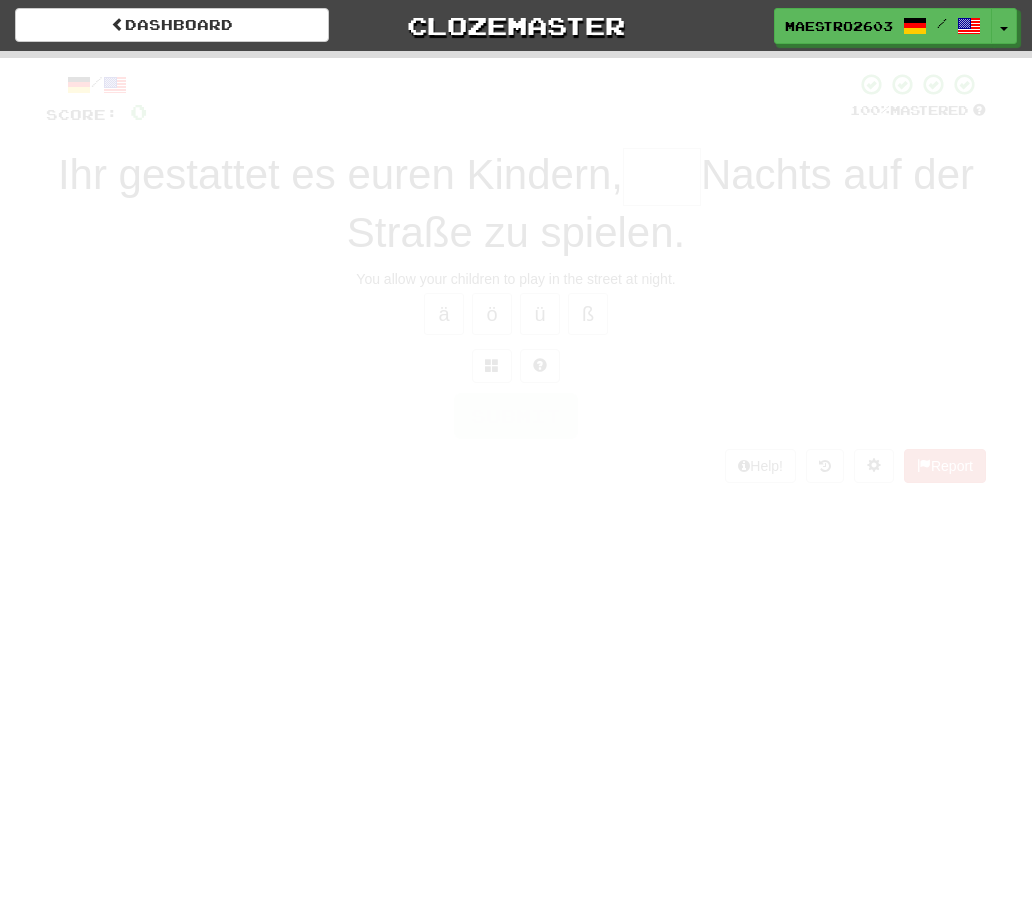 scroll, scrollTop: 0, scrollLeft: 0, axis: both 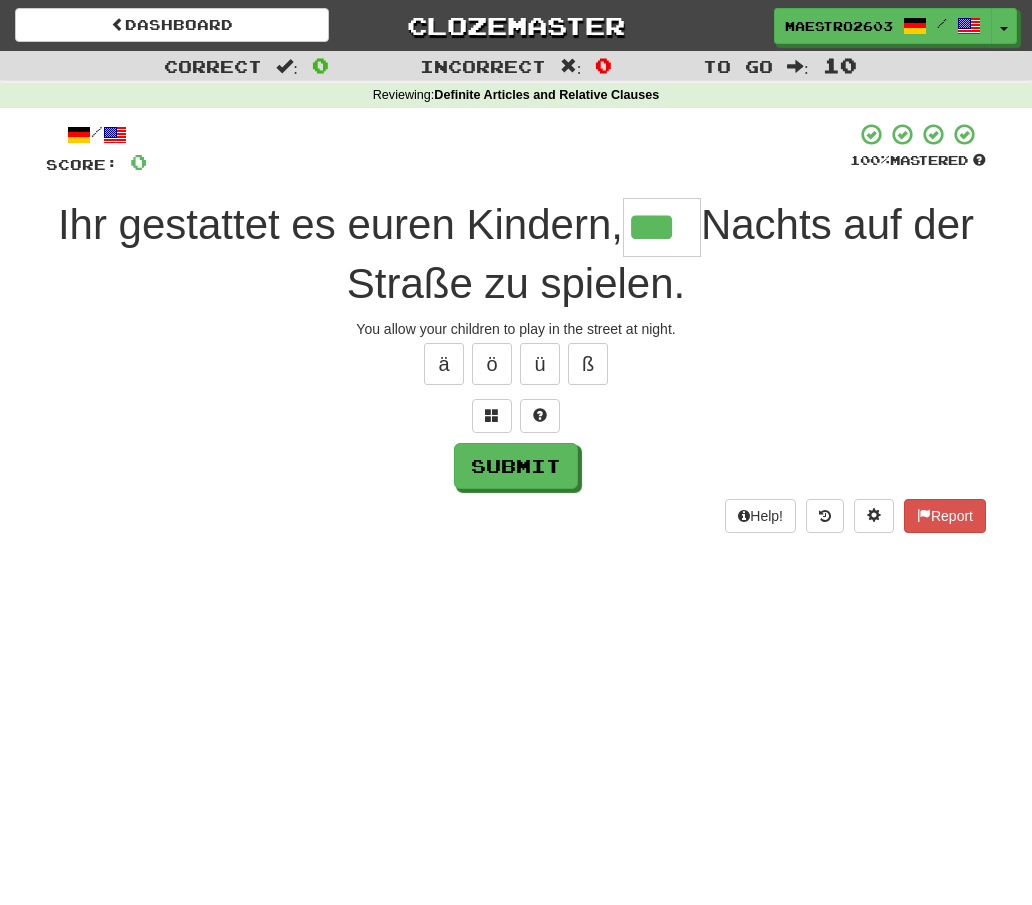 type on "***" 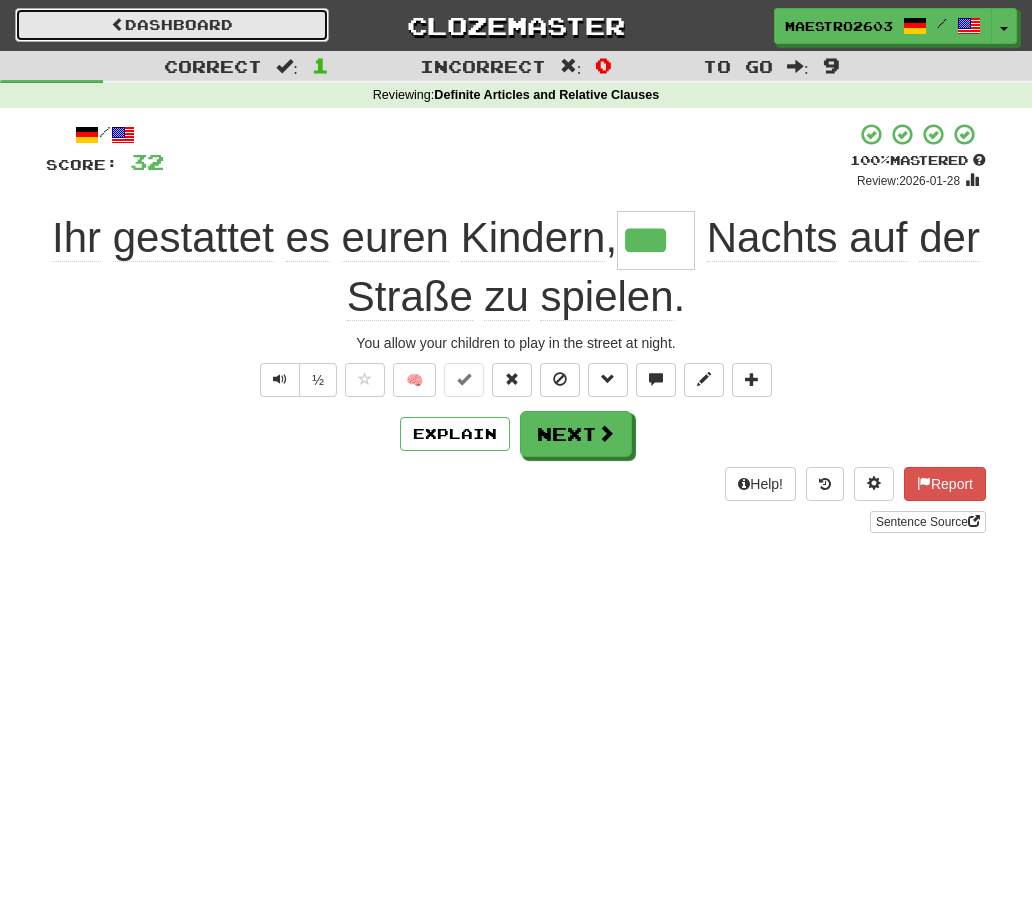 click on "Dashboard" at bounding box center [172, 25] 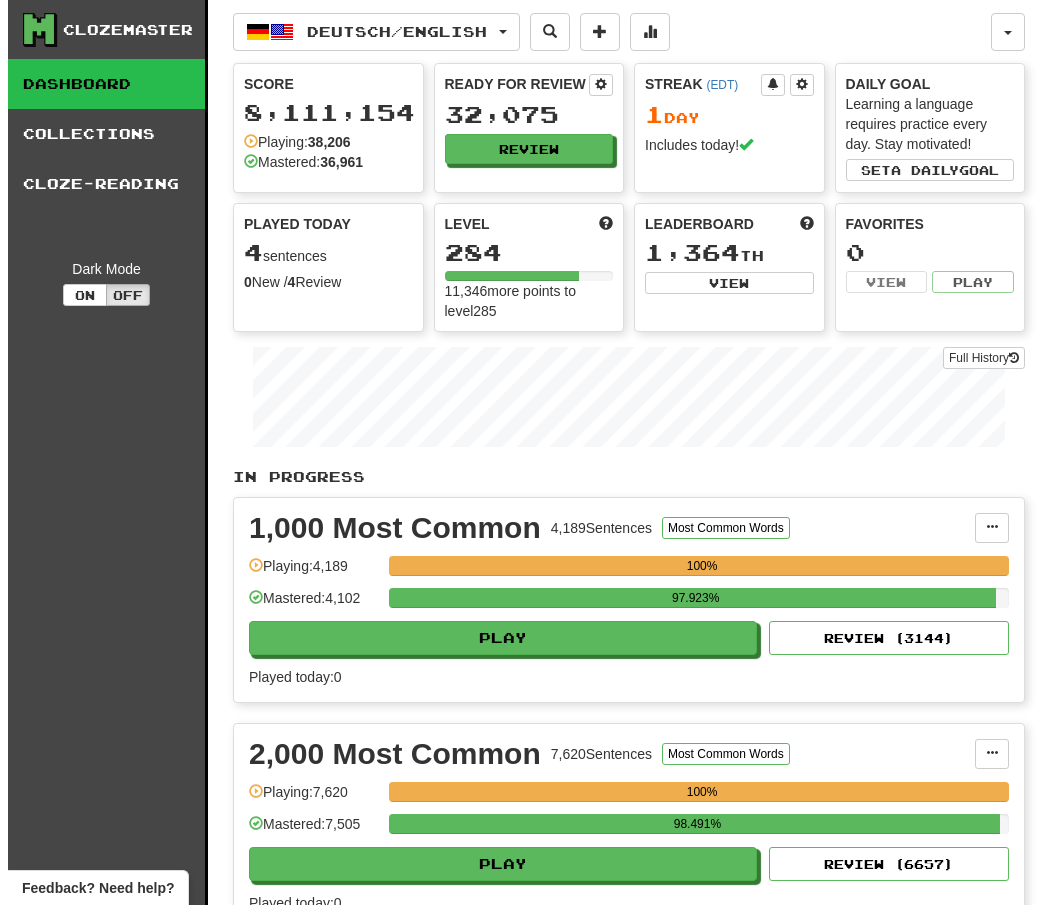scroll, scrollTop: 0, scrollLeft: 0, axis: both 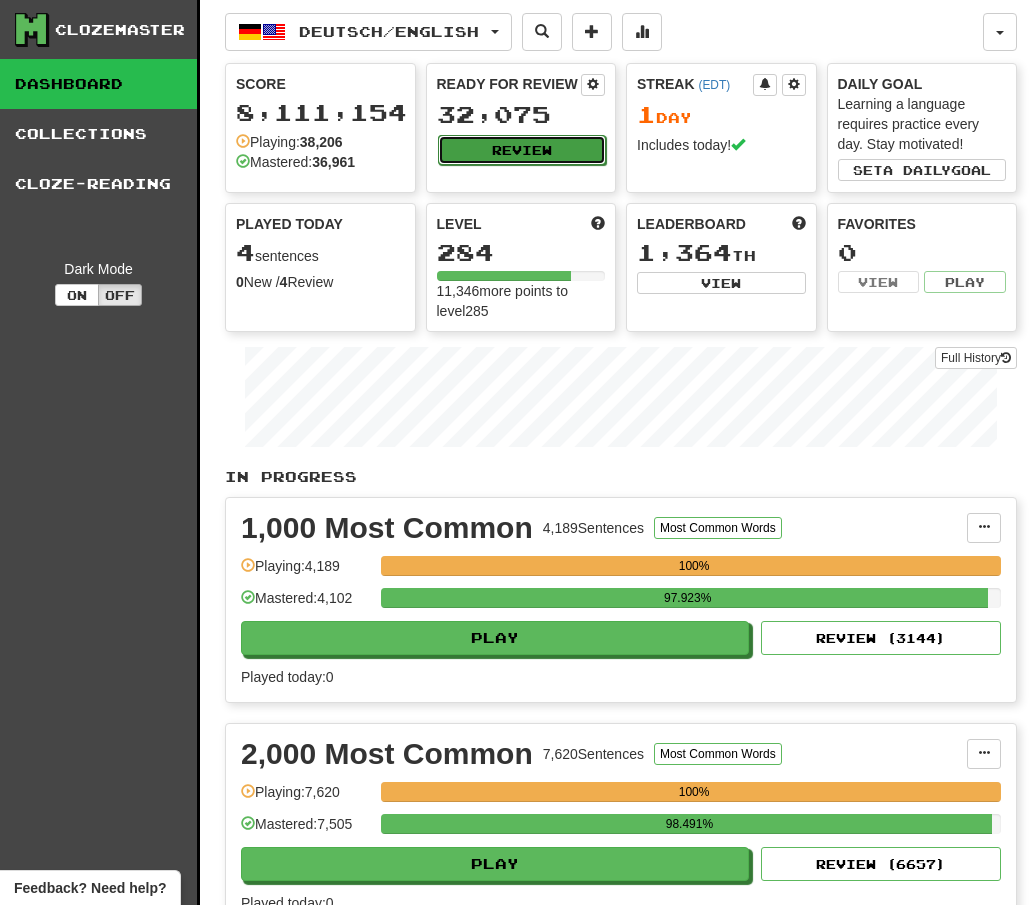 click on "Review" at bounding box center (522, 150) 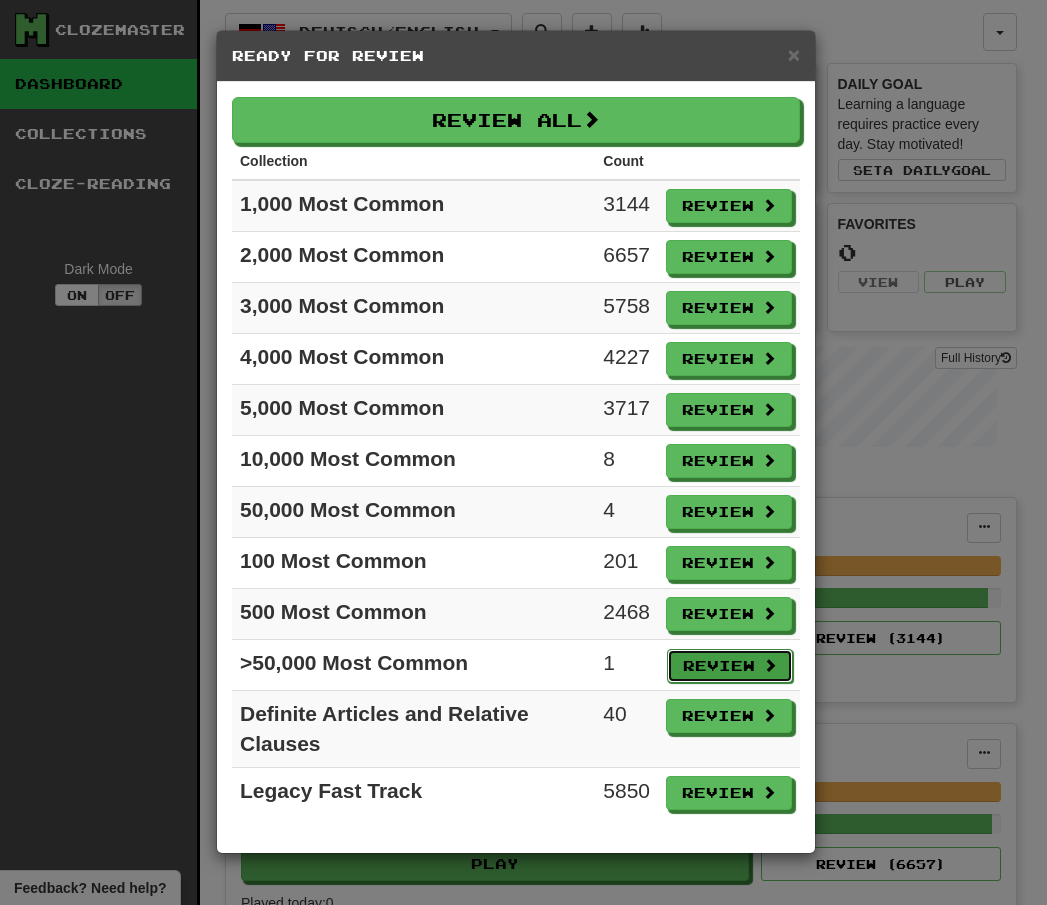 click on "Review" at bounding box center [730, 666] 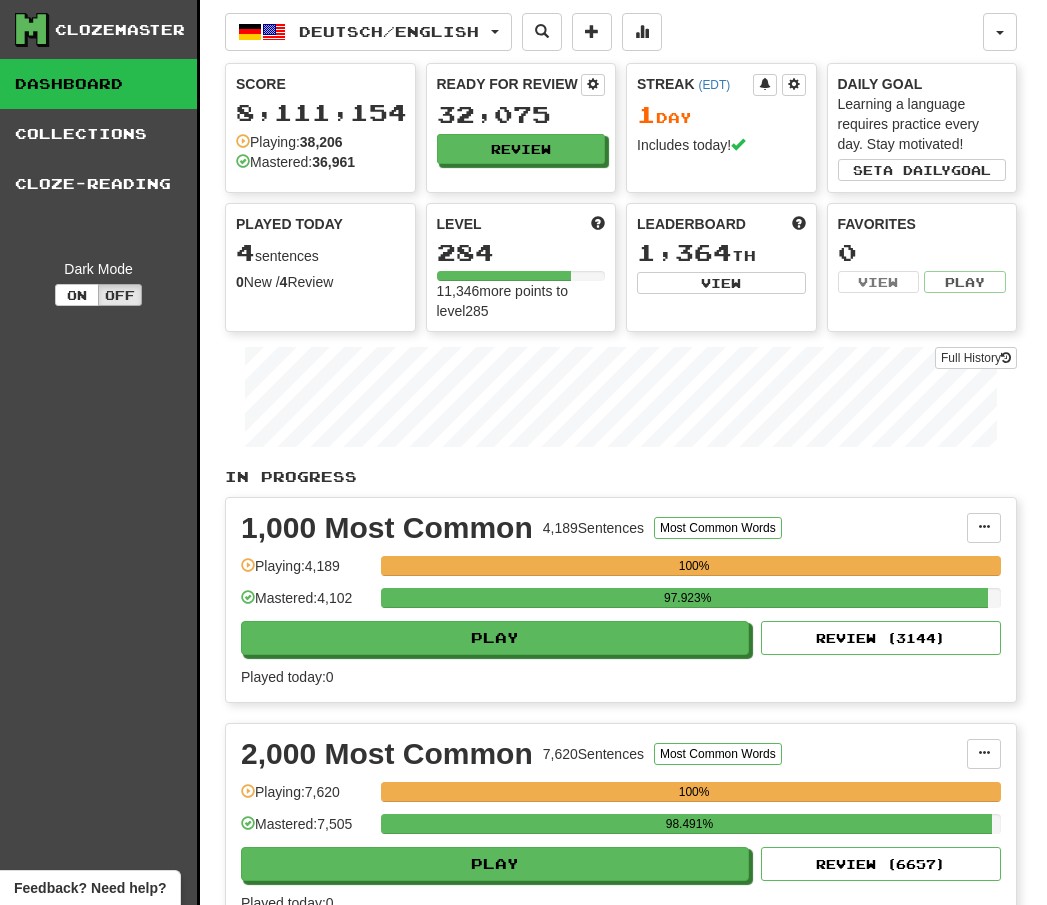 select on "**" 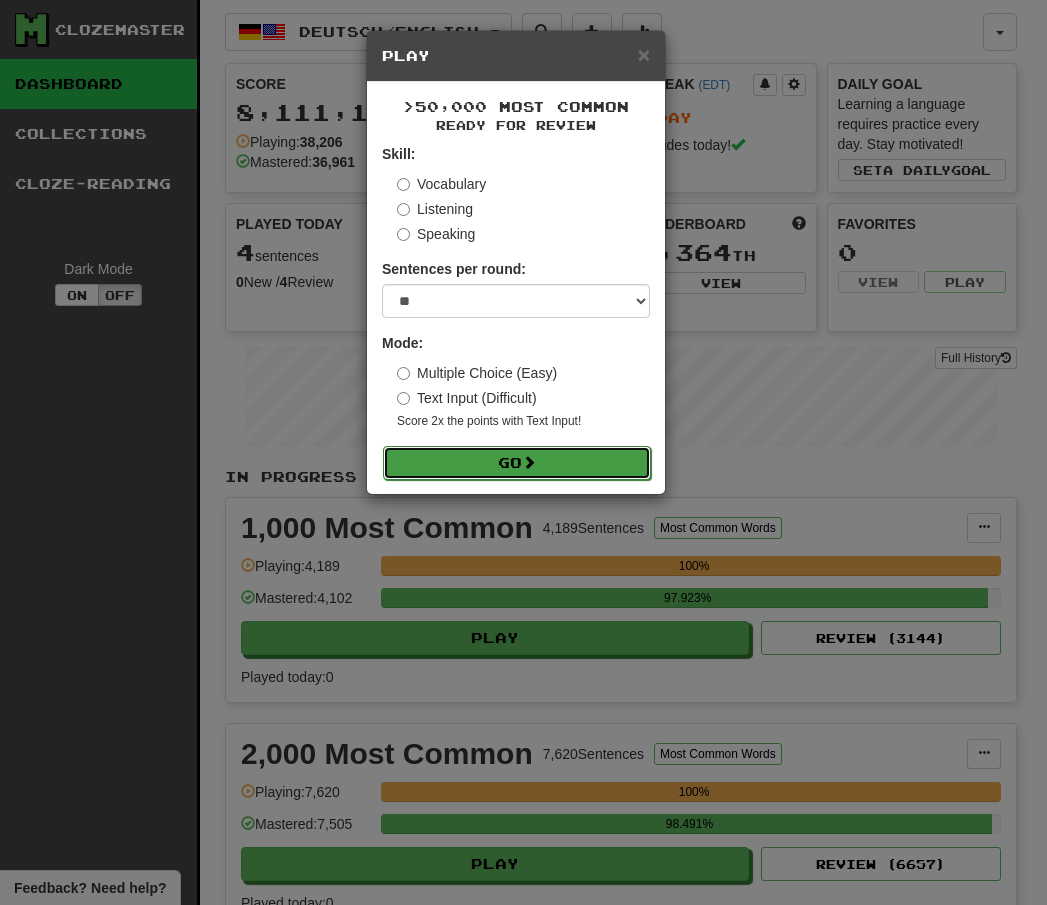 click on "Go" at bounding box center (517, 463) 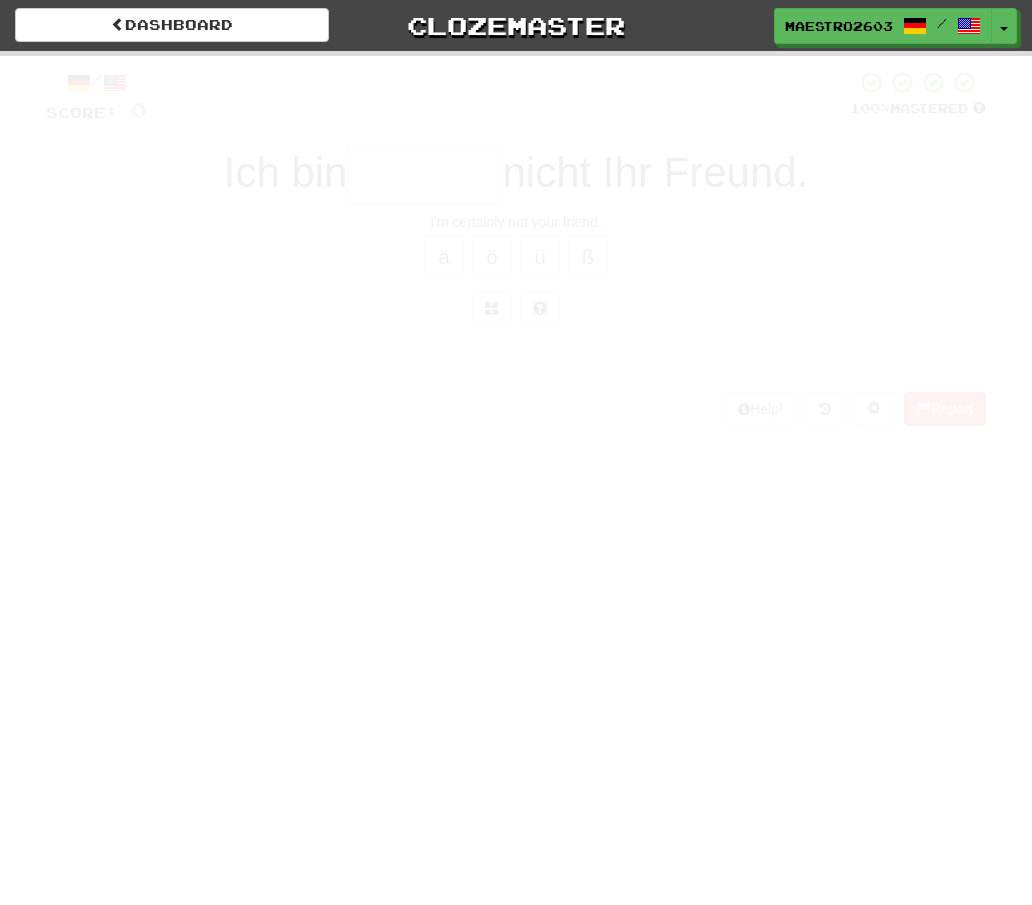 scroll, scrollTop: 0, scrollLeft: 0, axis: both 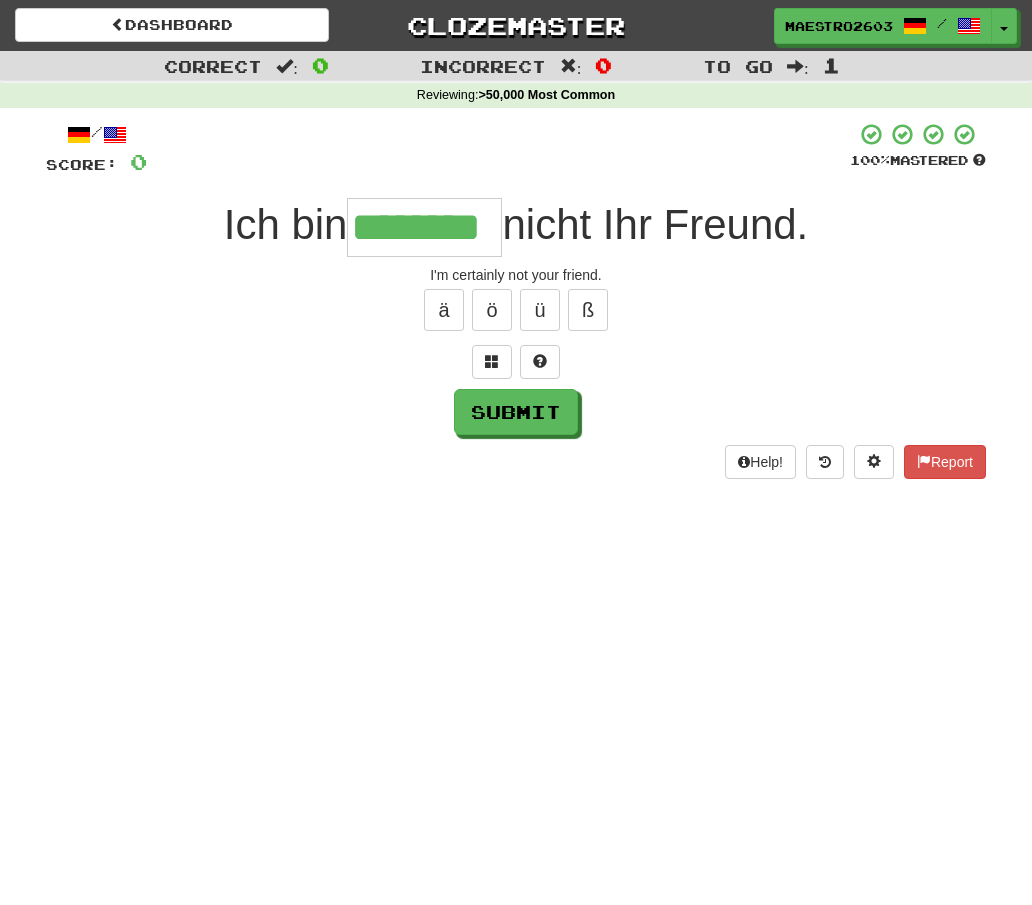 type on "********" 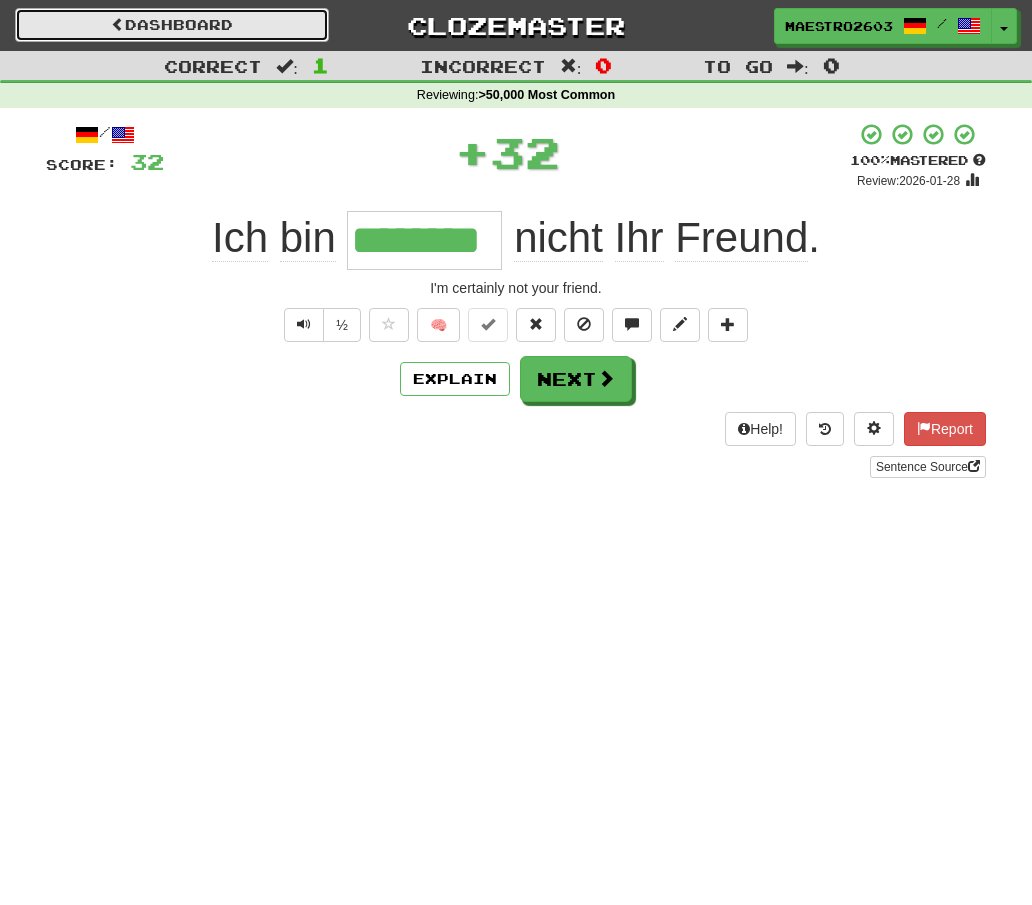 click on "Dashboard" at bounding box center (172, 25) 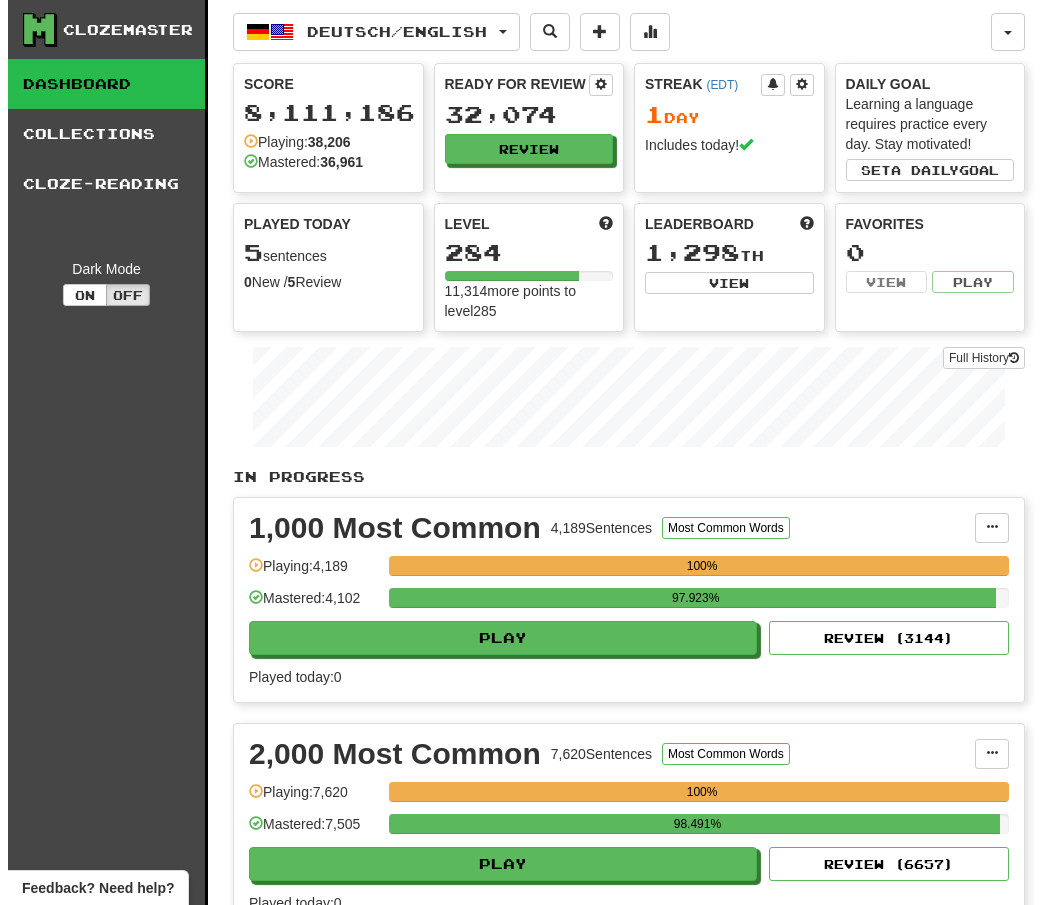 scroll, scrollTop: 0, scrollLeft: 0, axis: both 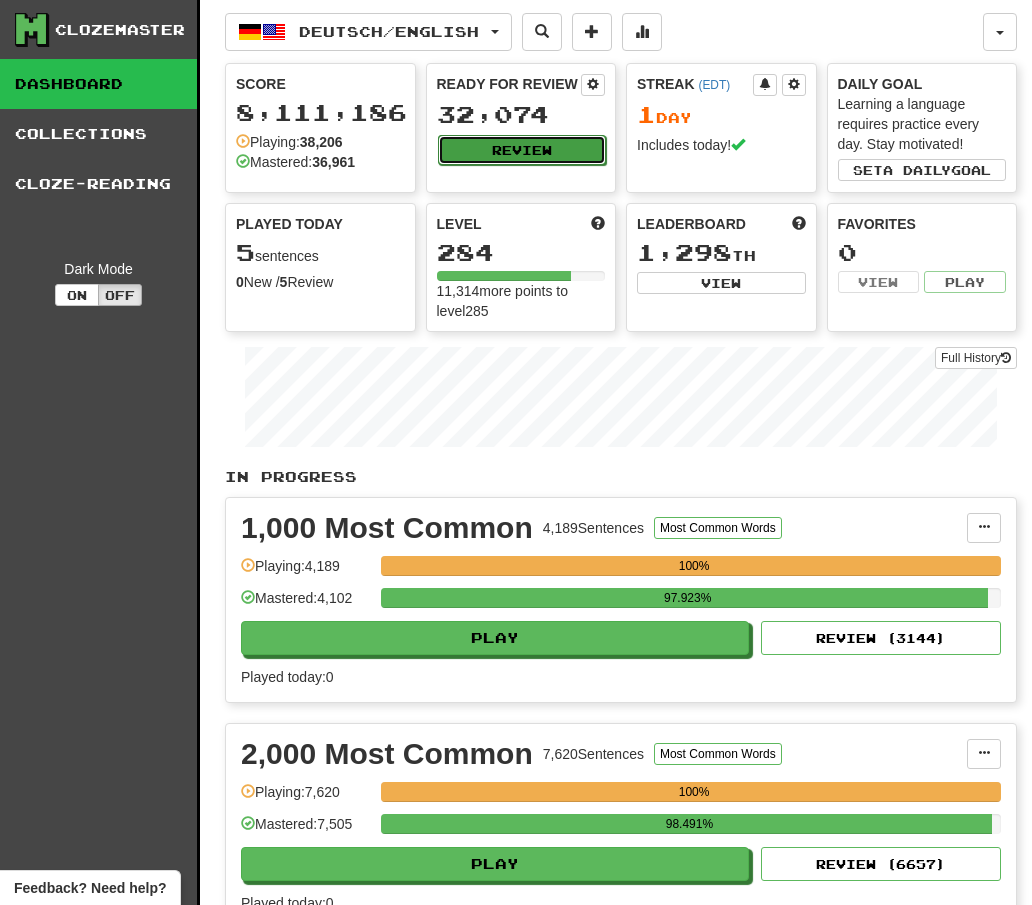 click on "Review" at bounding box center [522, 150] 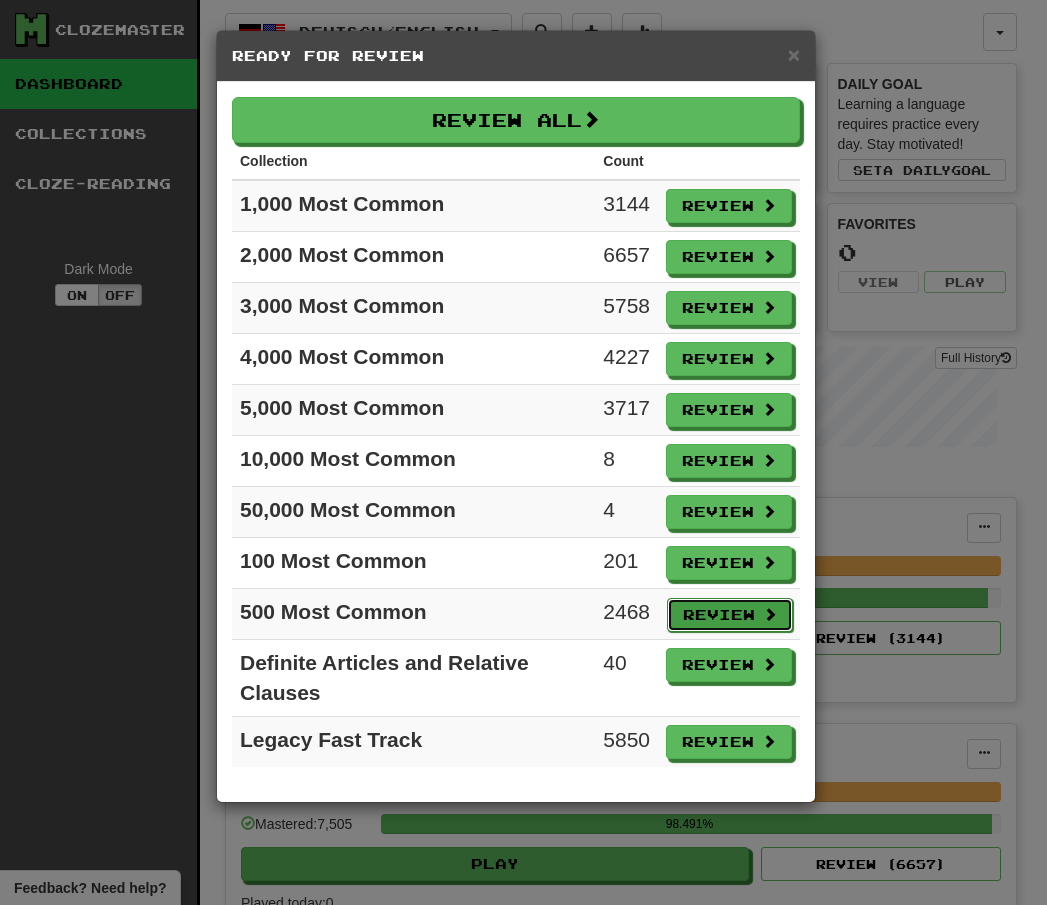 click on "Review" at bounding box center [730, 615] 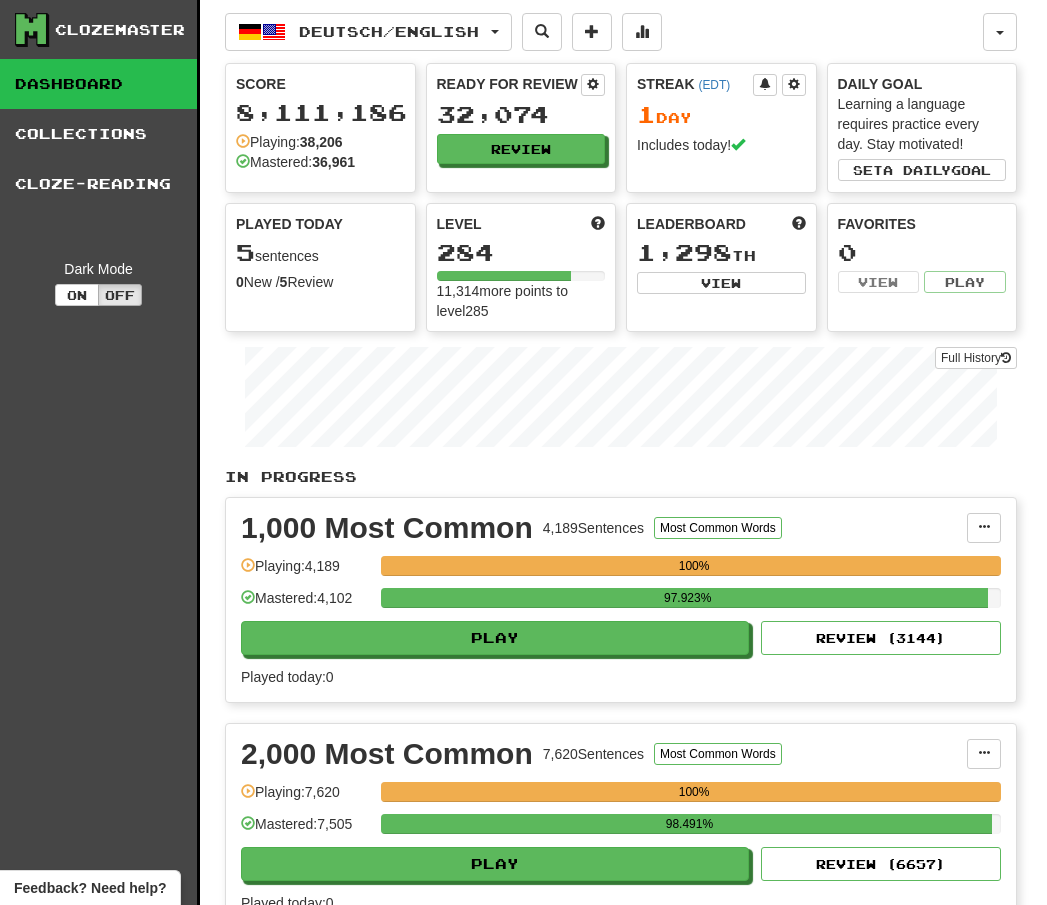 select on "**" 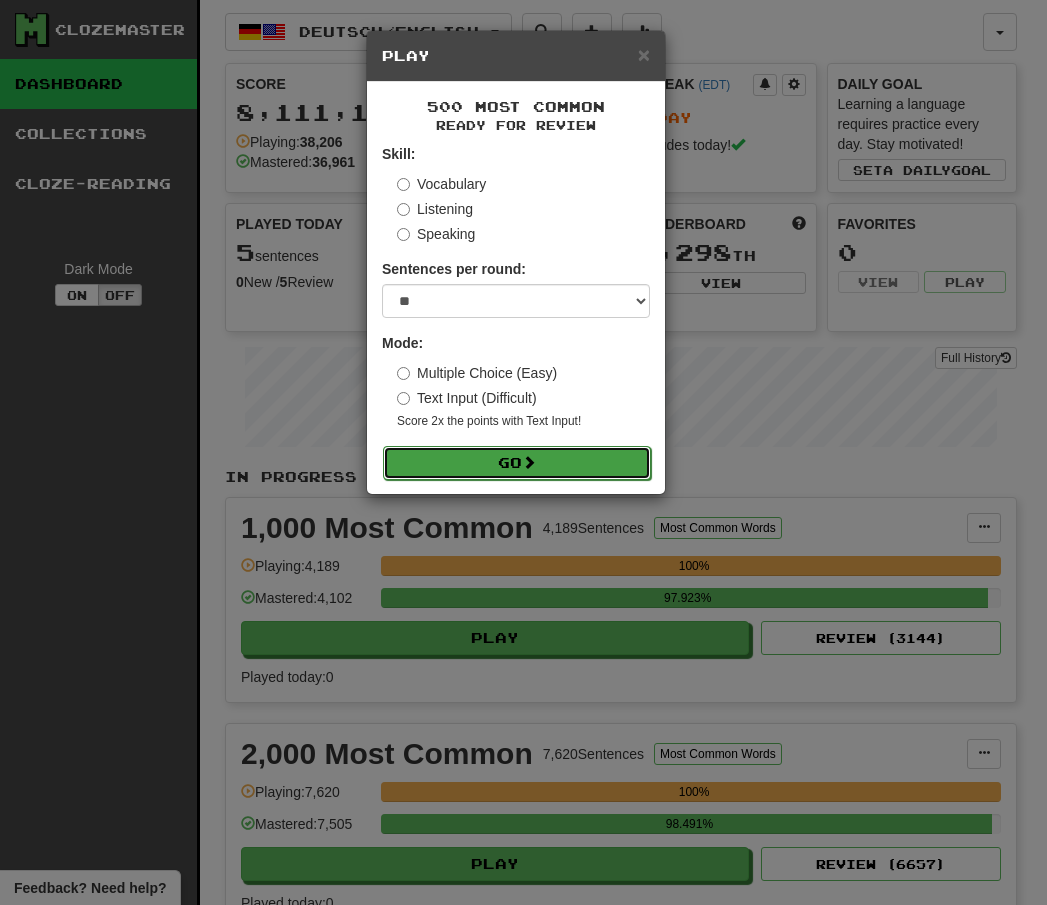 click on "Go" at bounding box center (517, 463) 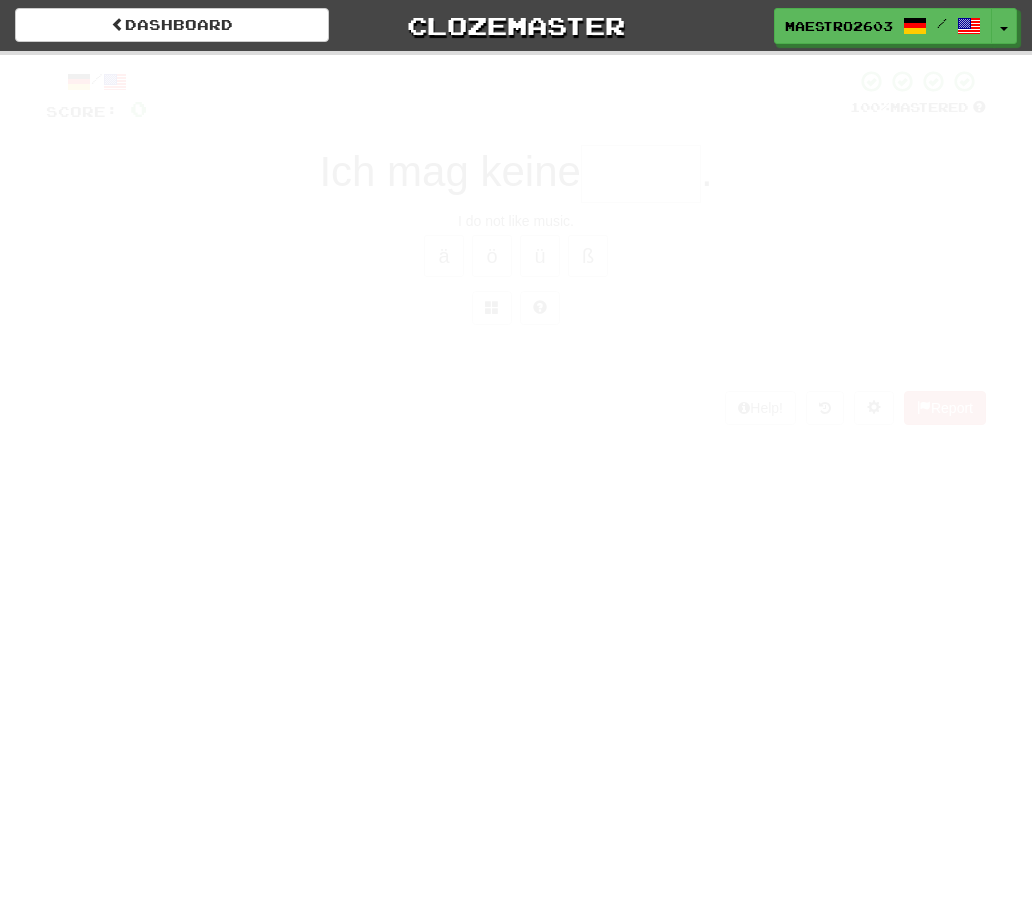 scroll, scrollTop: 0, scrollLeft: 0, axis: both 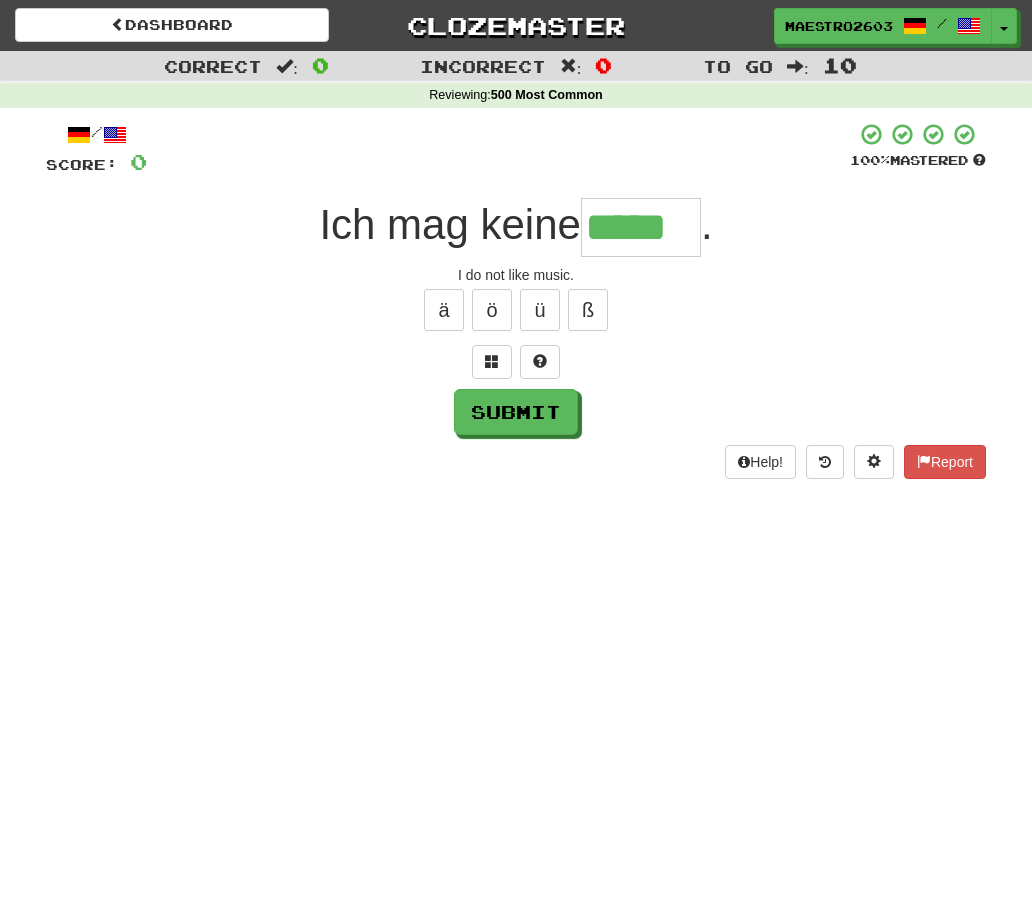 type on "*****" 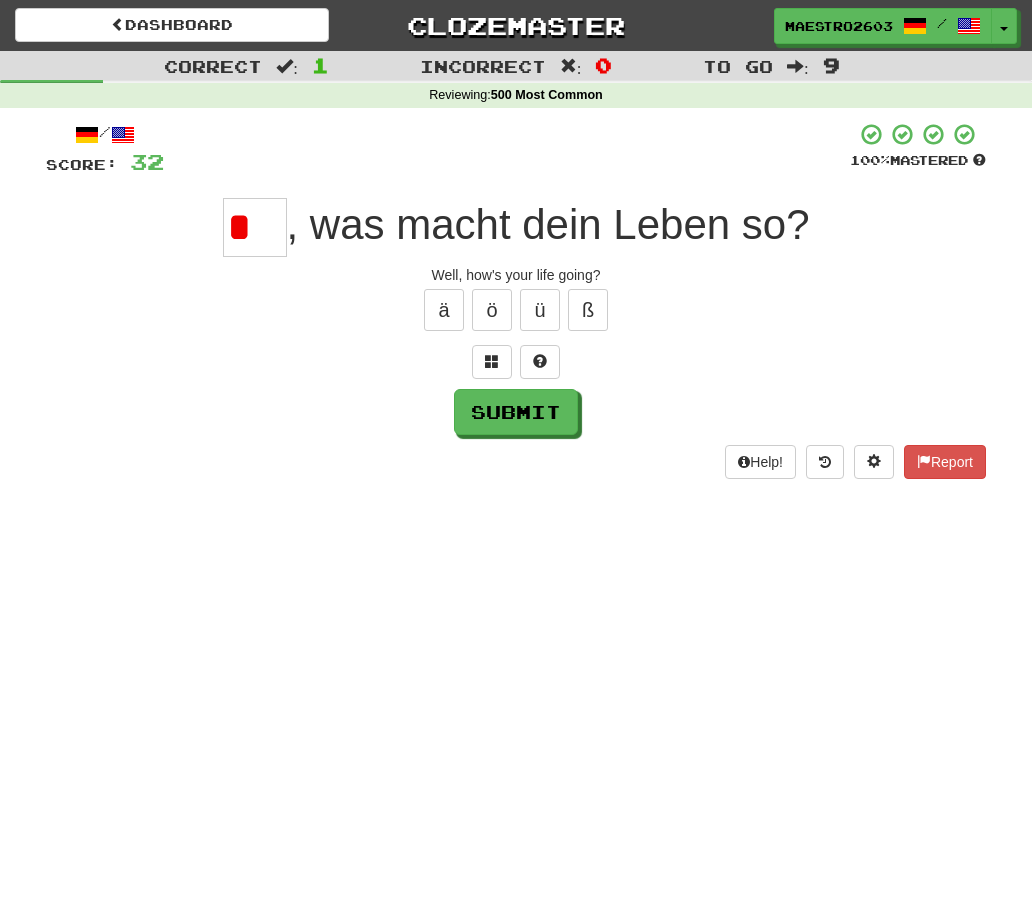 scroll, scrollTop: 0, scrollLeft: 0, axis: both 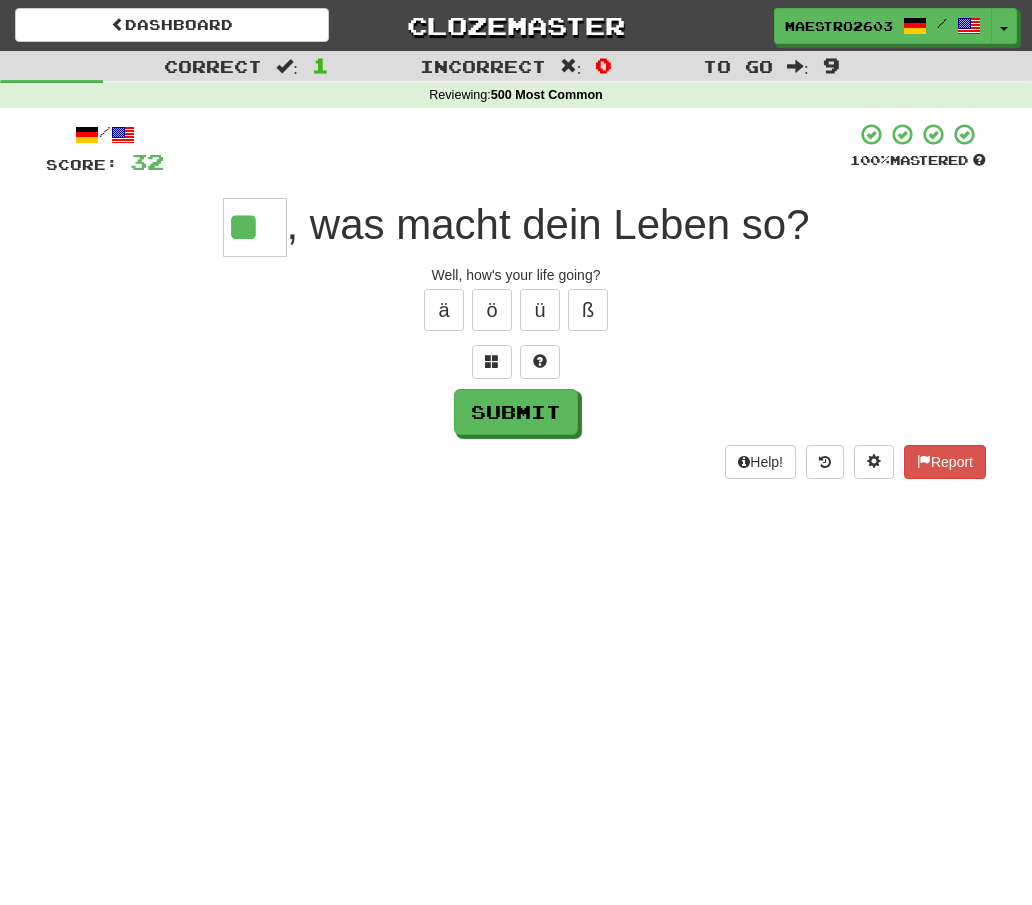 type on "**" 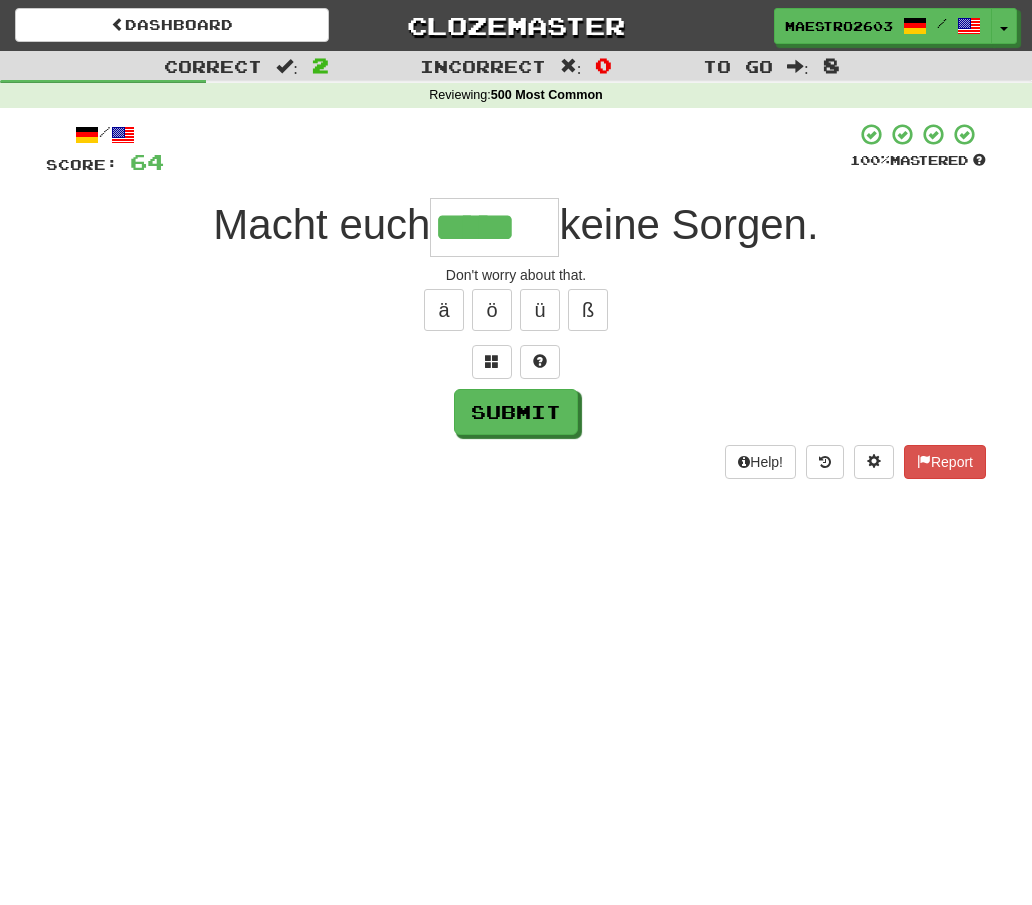 type on "*****" 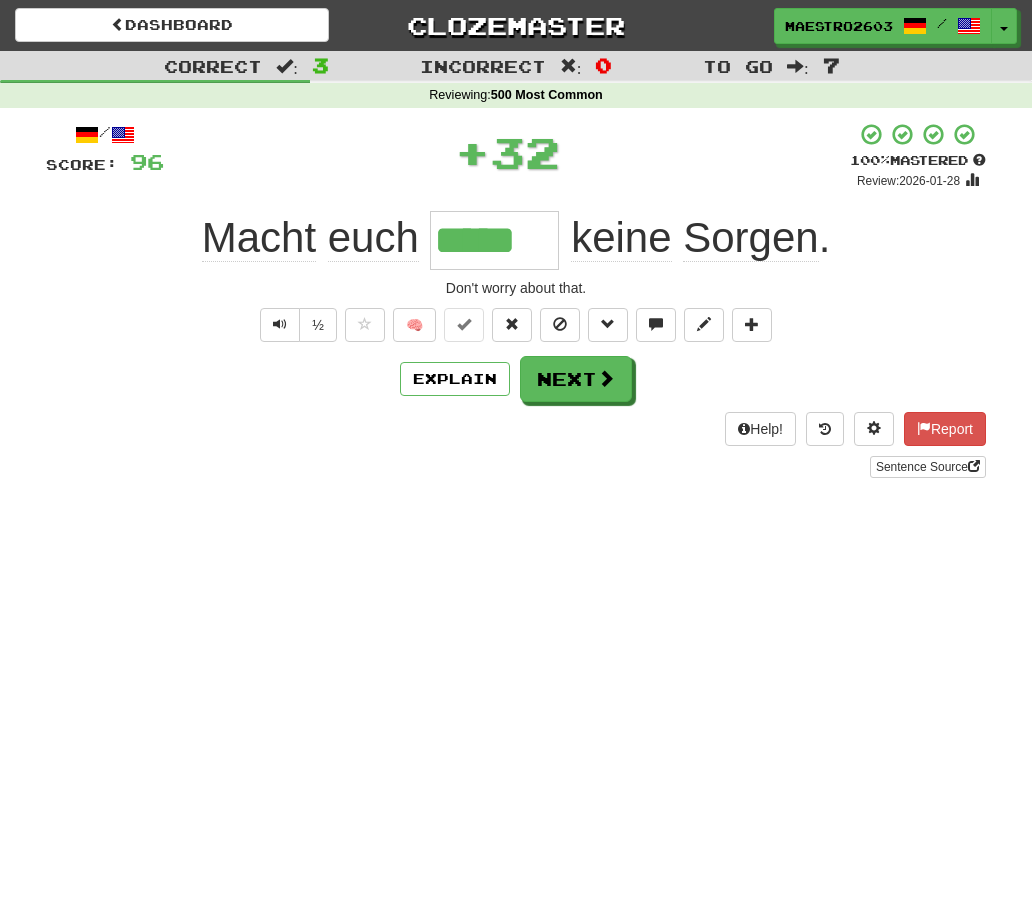 type 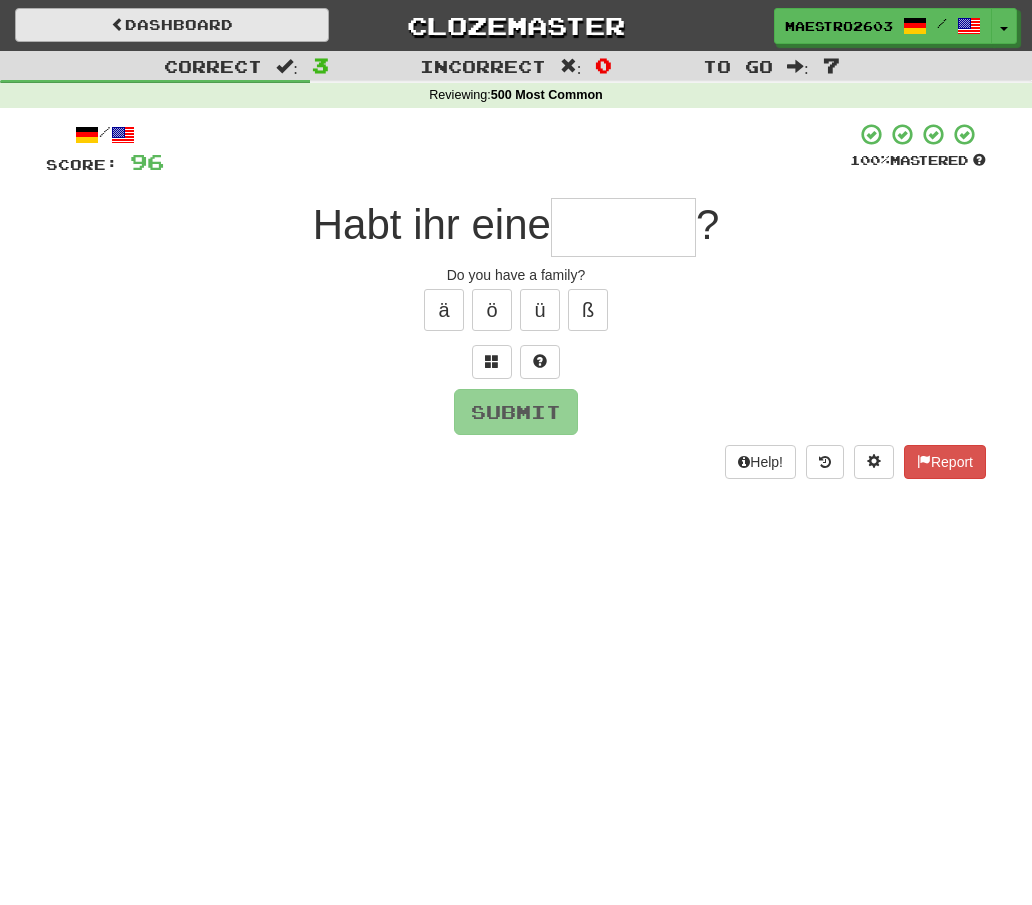 click on "Dashboard
Clozemaster
[USERNAME]
/
Toggle Dropdown
Dashboard
Leaderboard
Activity Feed
Notifications
Profile
Discussions
አማርኛ
/
English
Streak:
0
Review:
0
Points Today: 0
Afrikaans
/
English
Streak:
0
Review:
2
Points Today: 0
Bahasa Indonesia
/
English
Streak:
0
Review:
0
Points Today: 0
Deutsch
/
English
Streak:
1
Review:
32,074
Points Today: 144
Italiano
/
English
Streak:
0
Review:
0
Points Today: 0
Norsk bokmål
/
English
Streak:
0
Review:
1
Points Today: 0
العربية
/
English
Streak:
0
Review:
0
Points Today: 0
Български
/" at bounding box center [516, 22] 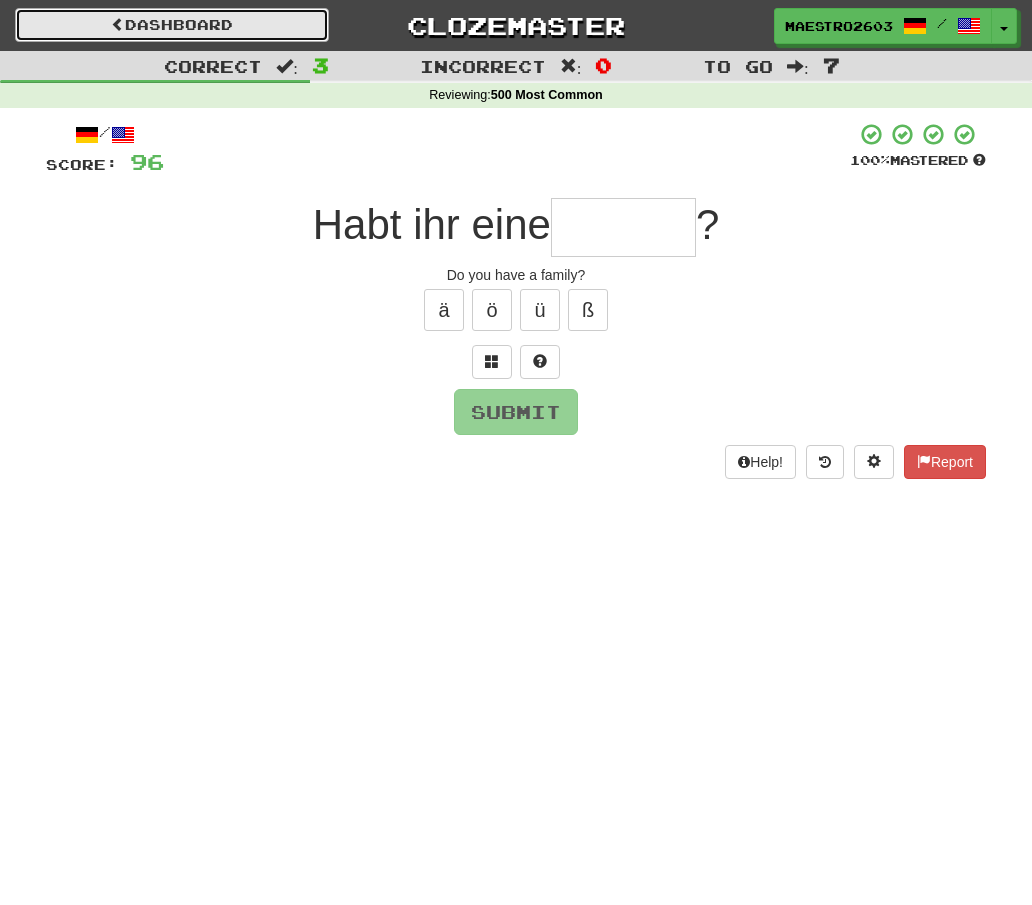 click on "Dashboard" at bounding box center (172, 25) 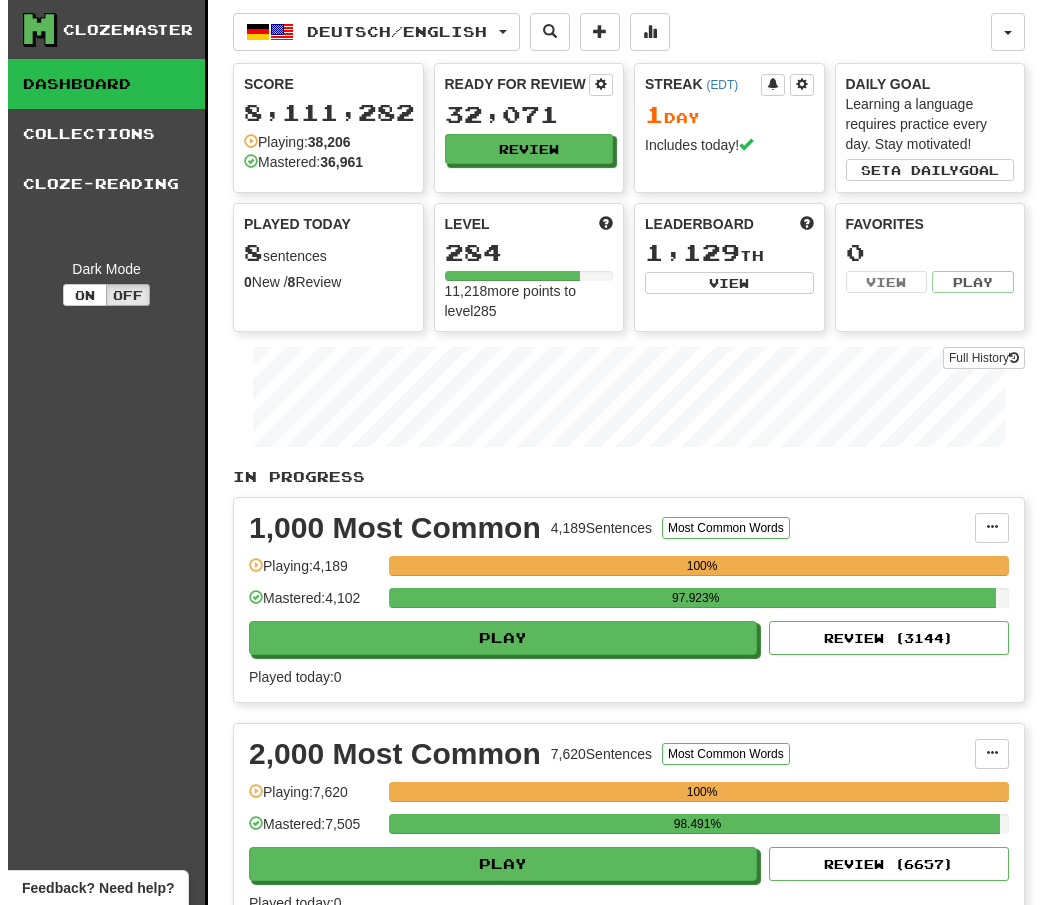 scroll, scrollTop: 0, scrollLeft: 0, axis: both 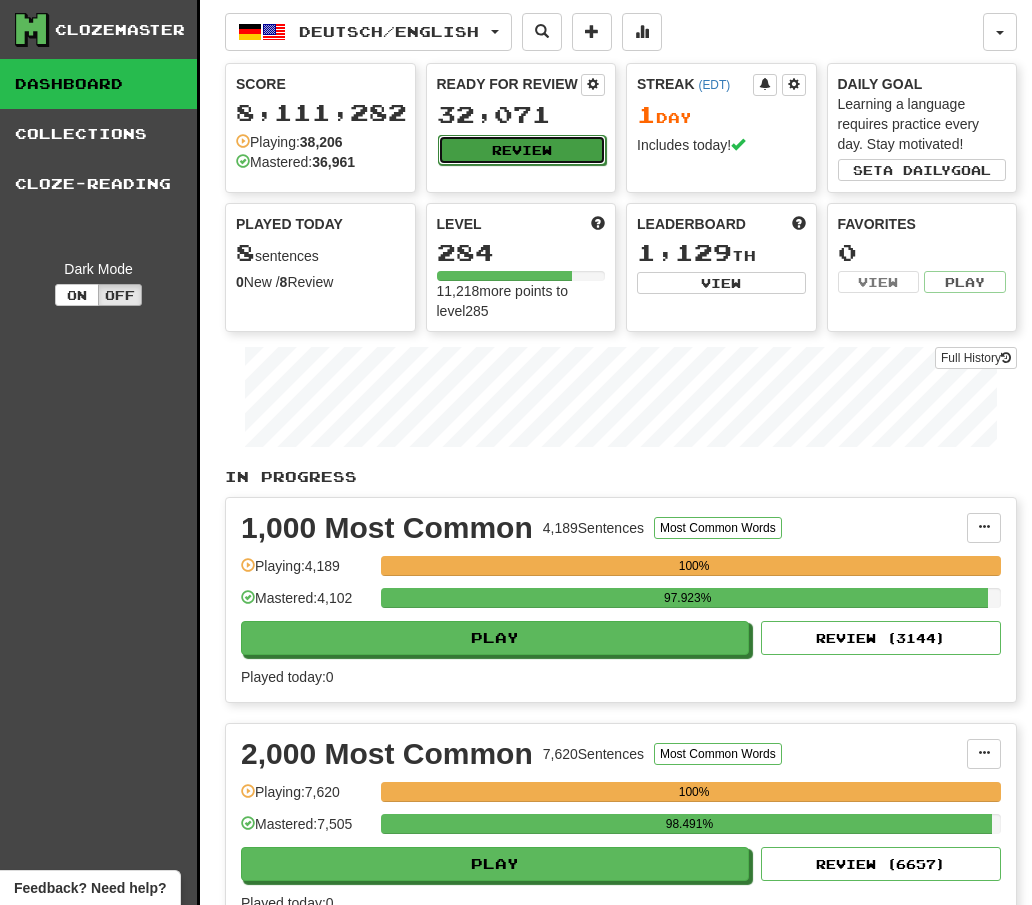 click on "Review" at bounding box center (522, 150) 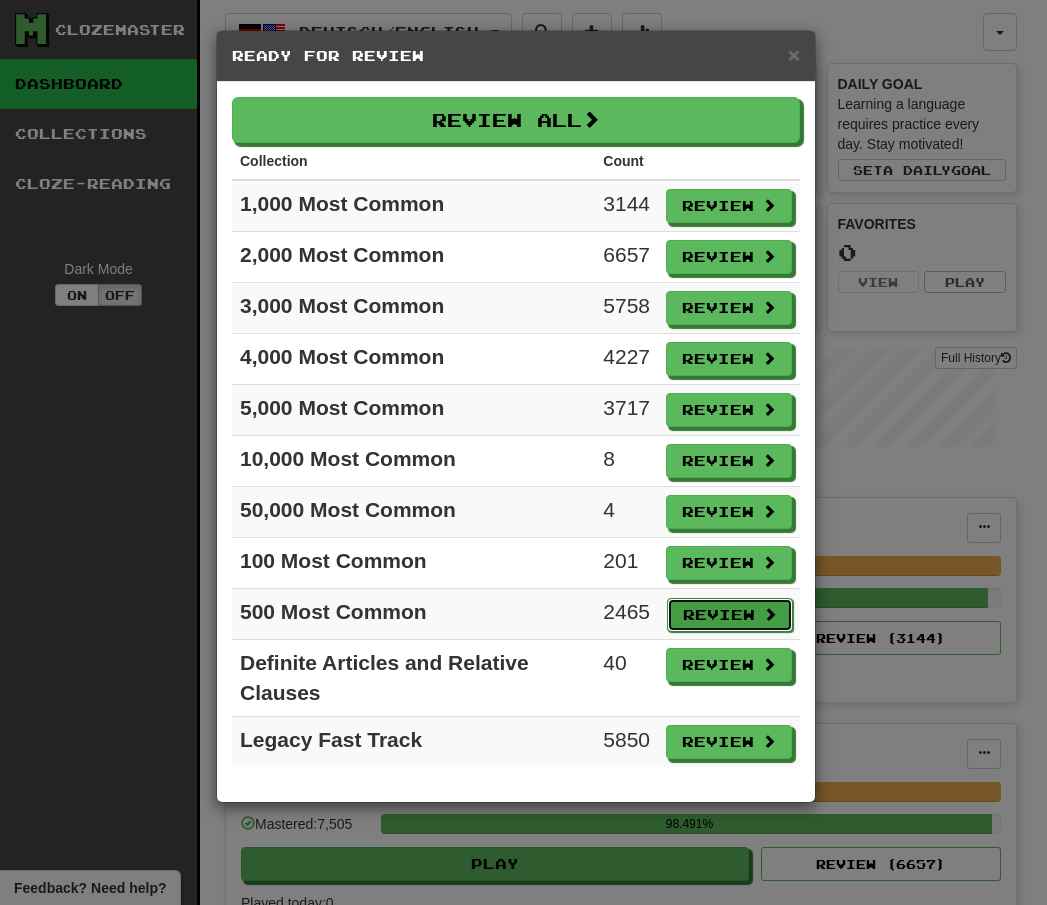 click on "Review" at bounding box center (730, 615) 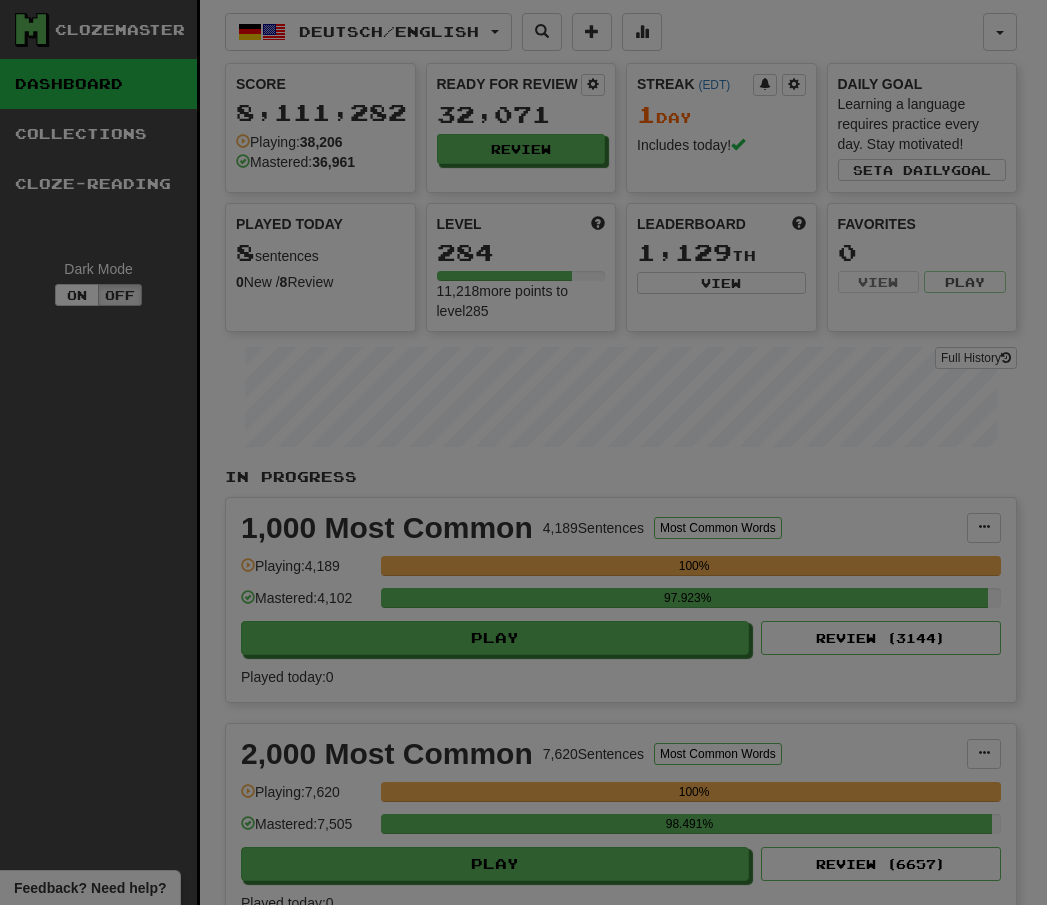select on "**" 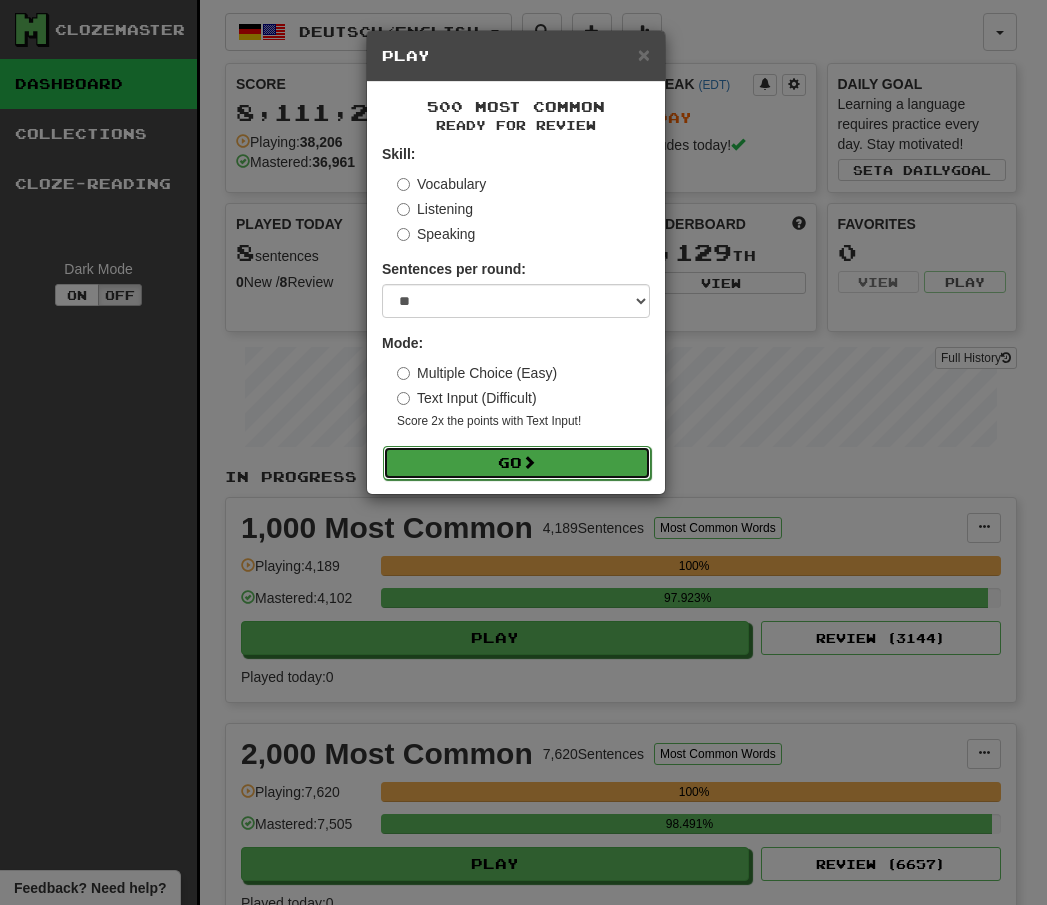 click on "Go" at bounding box center (517, 463) 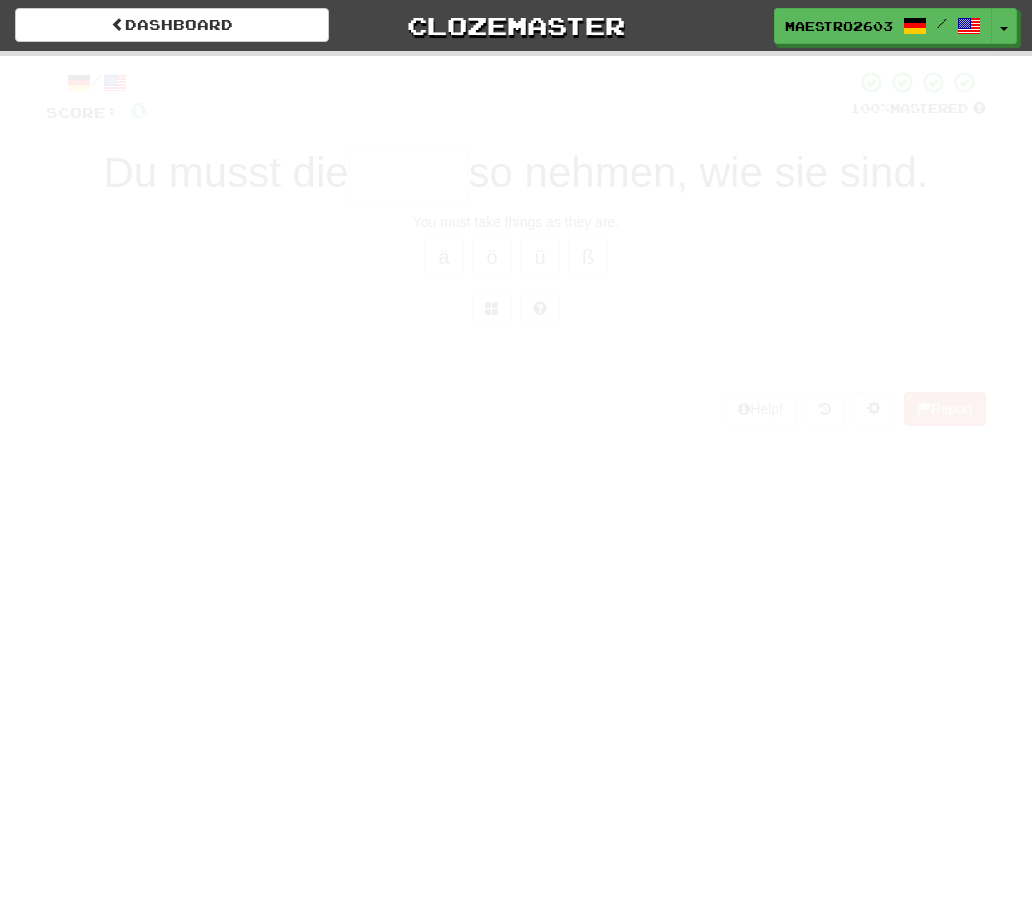 scroll, scrollTop: 0, scrollLeft: 0, axis: both 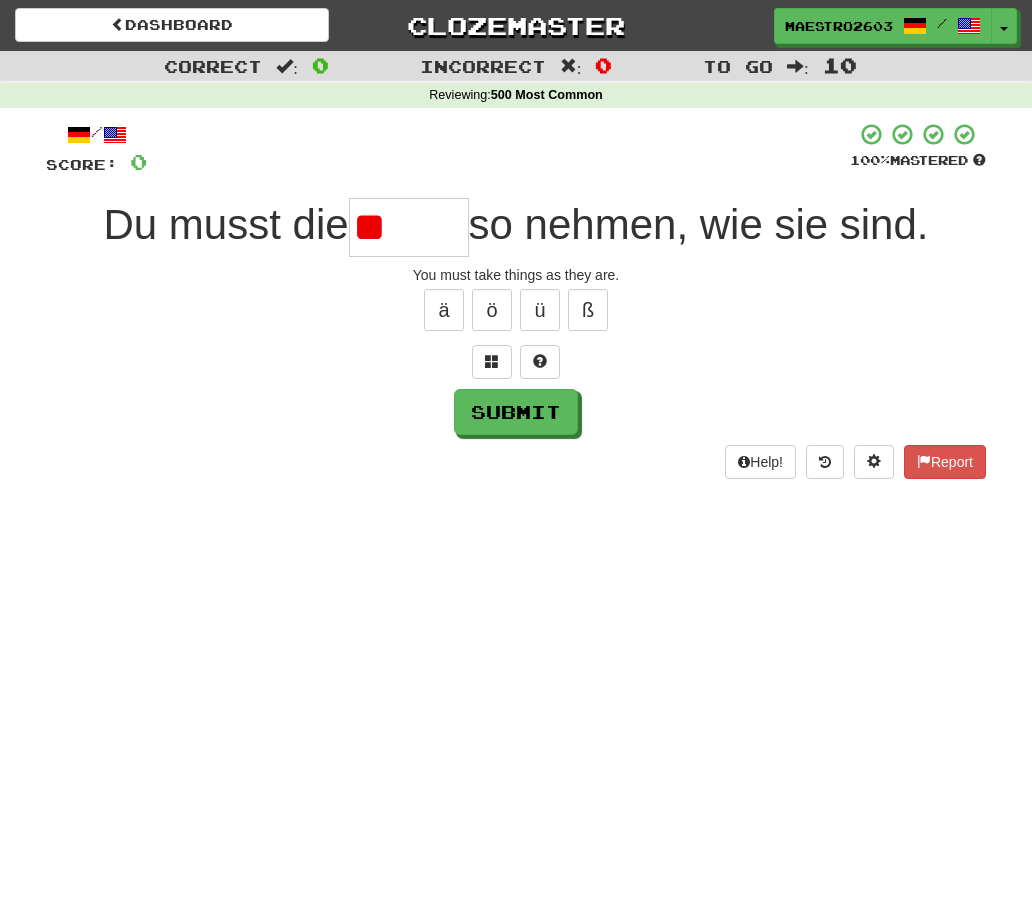 type on "*" 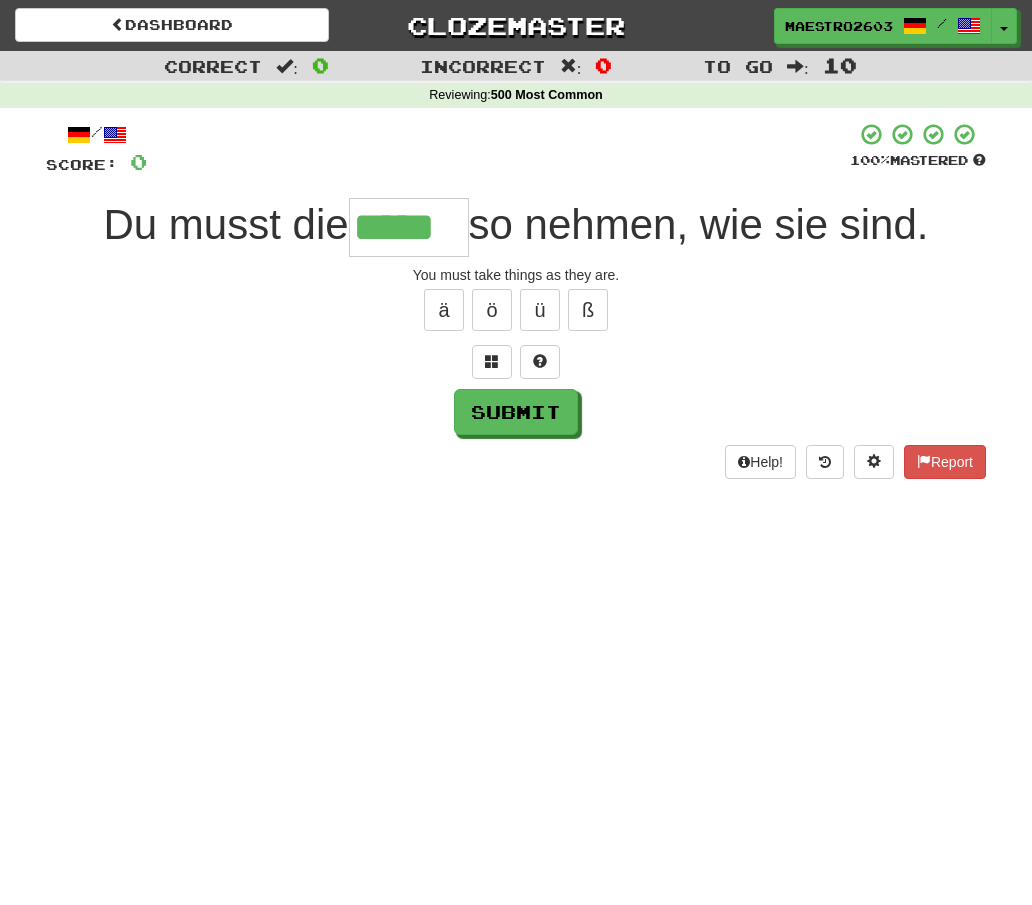 type on "*****" 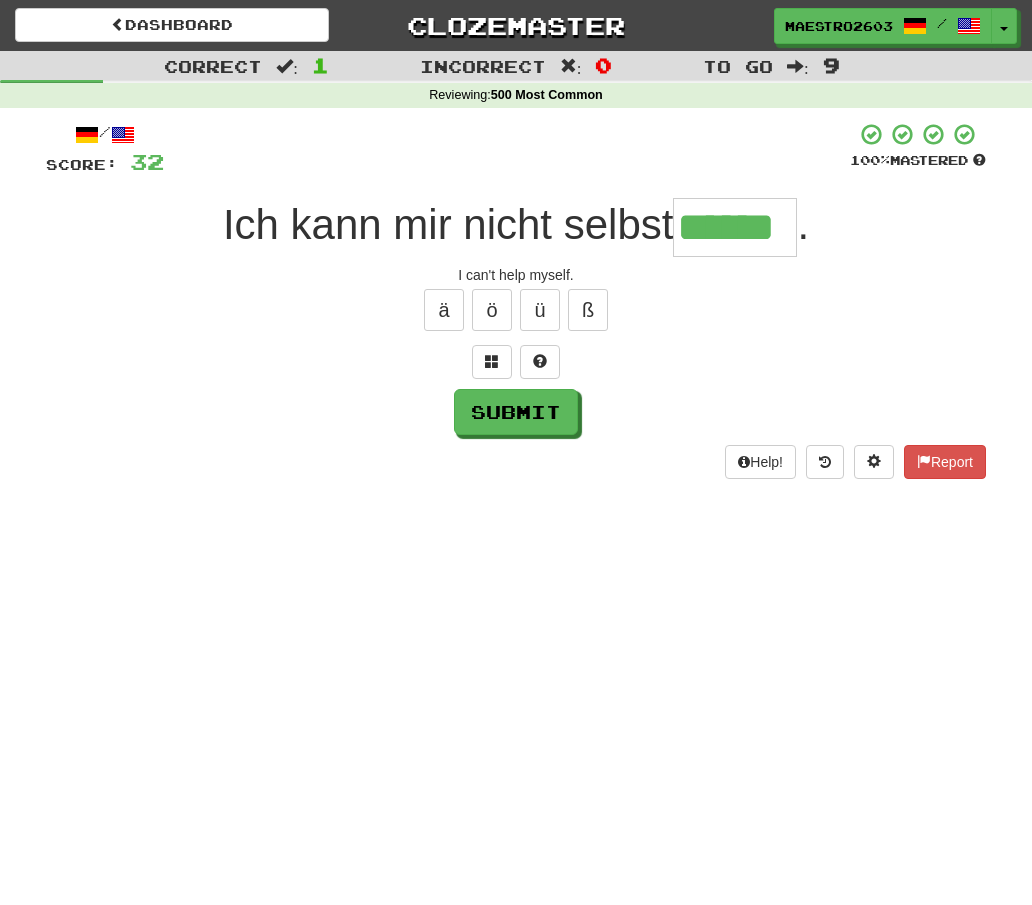 type on "******" 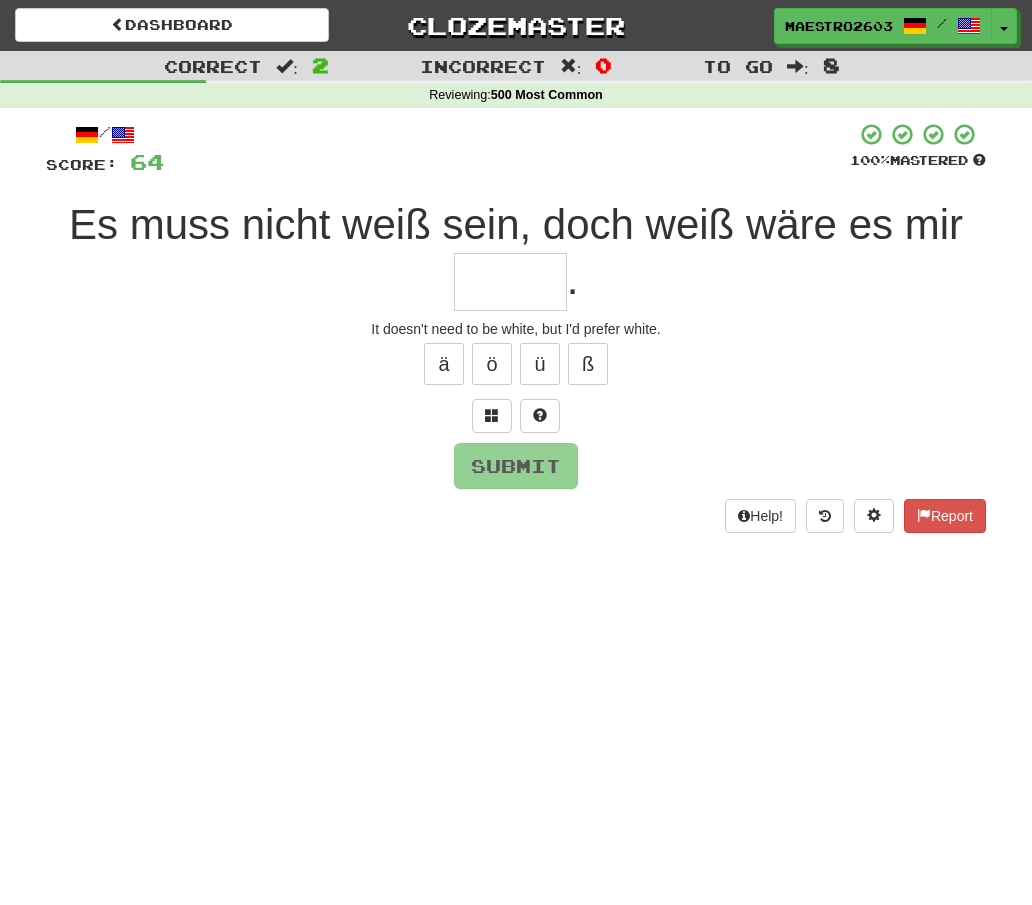 type on "*" 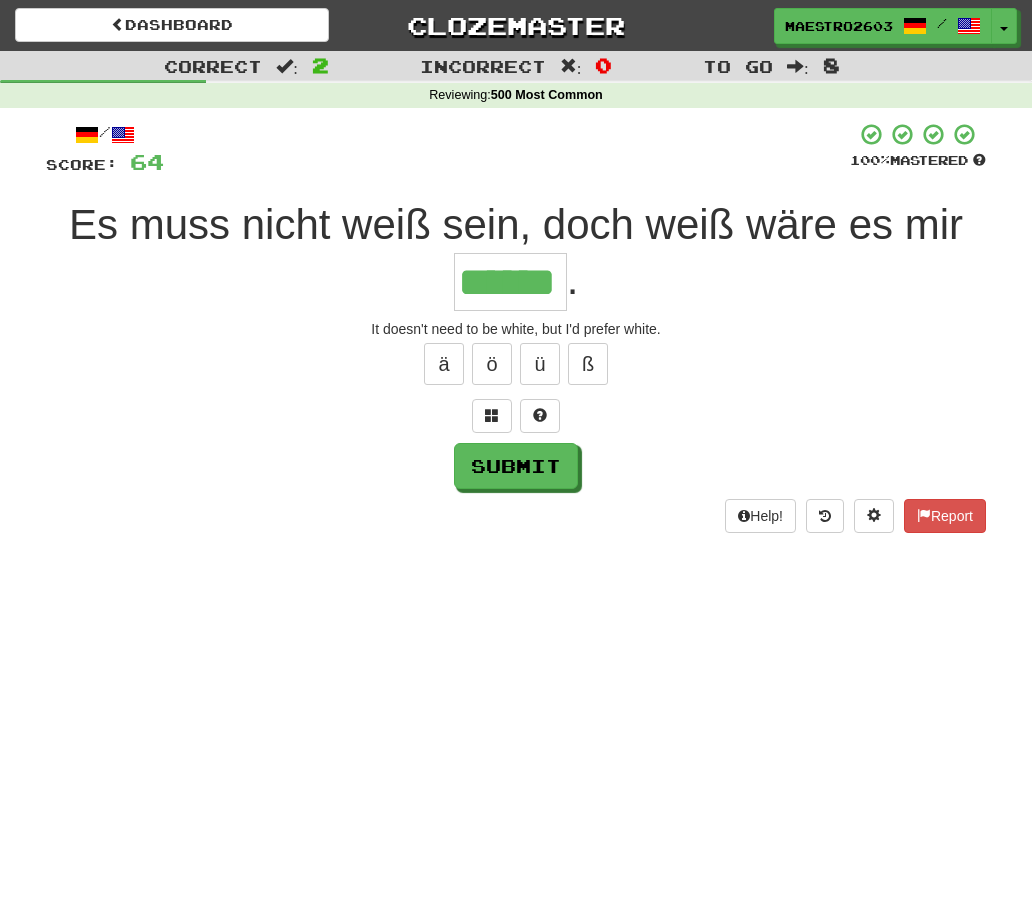 type on "******" 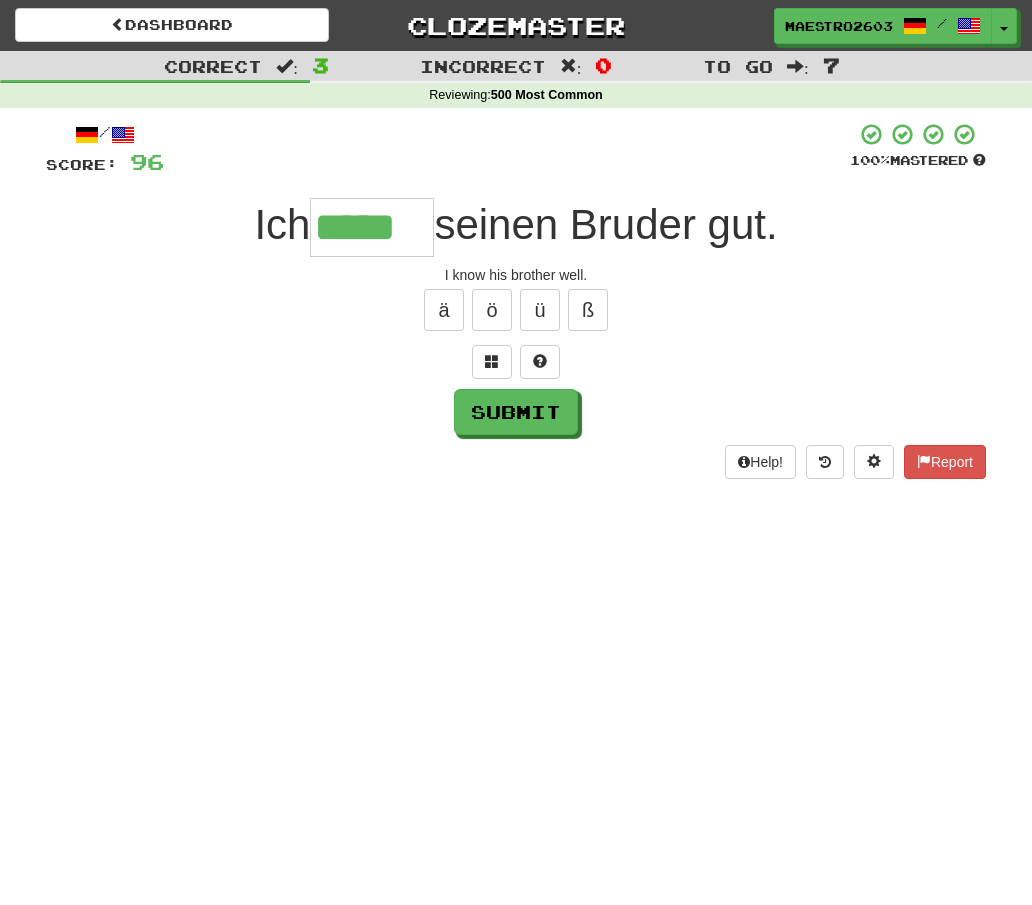 type on "*****" 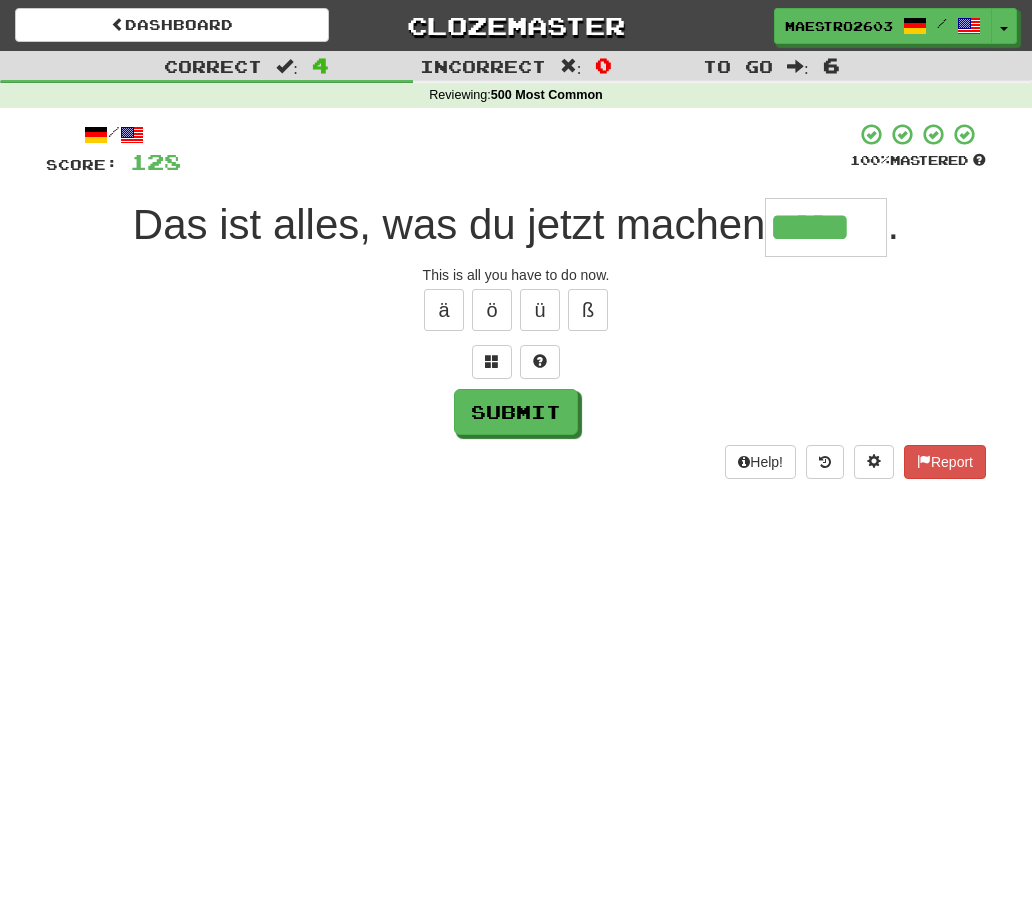 type on "*****" 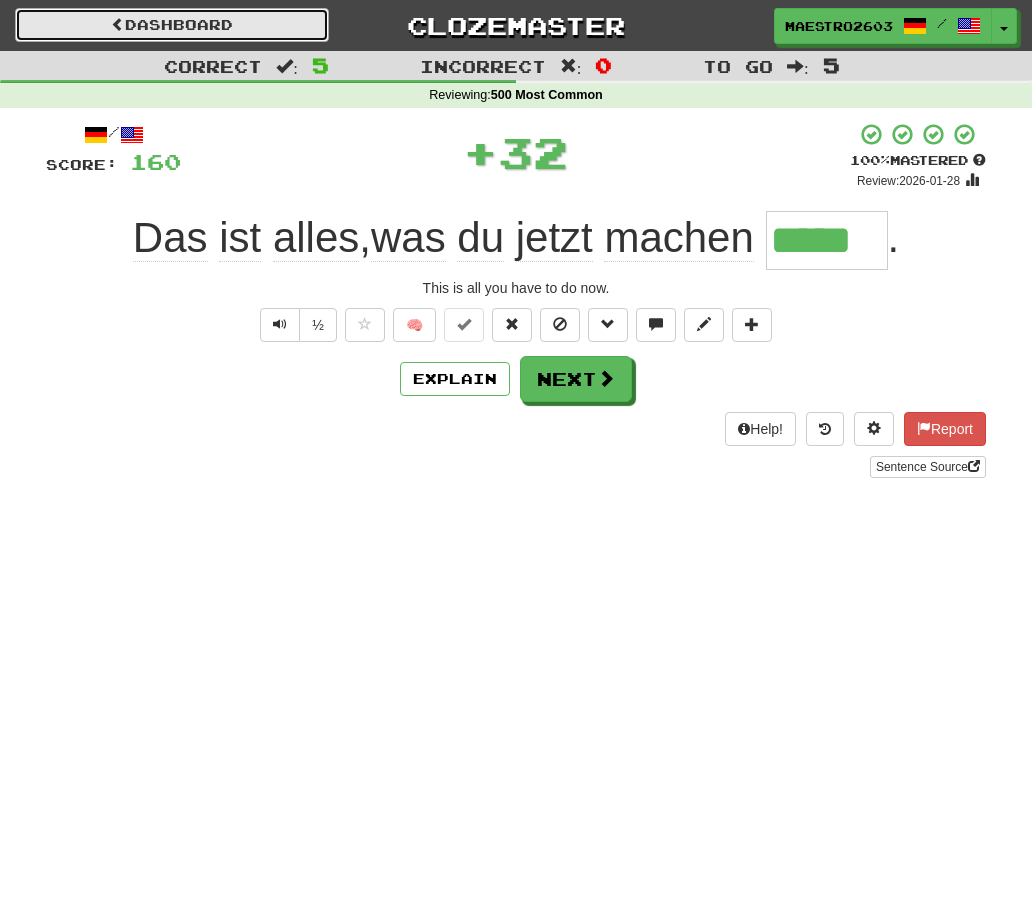click on "Dashboard" at bounding box center [172, 25] 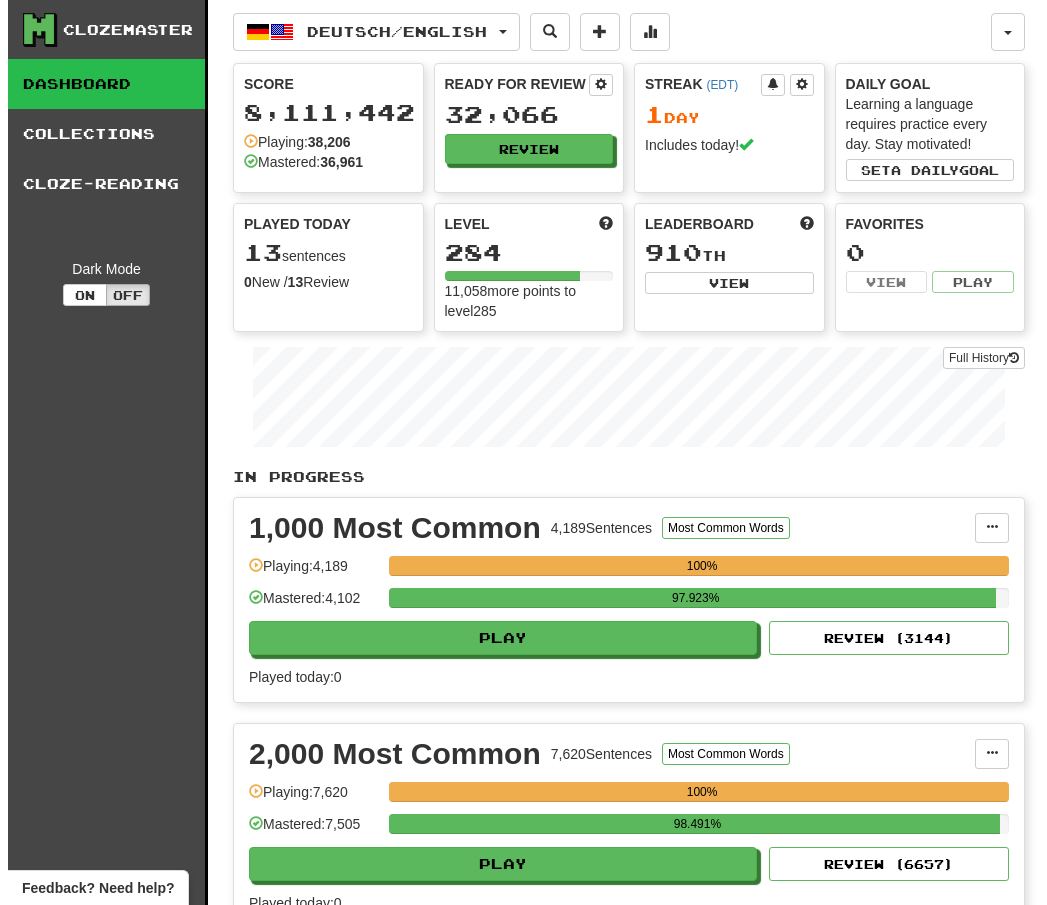 scroll, scrollTop: 0, scrollLeft: 0, axis: both 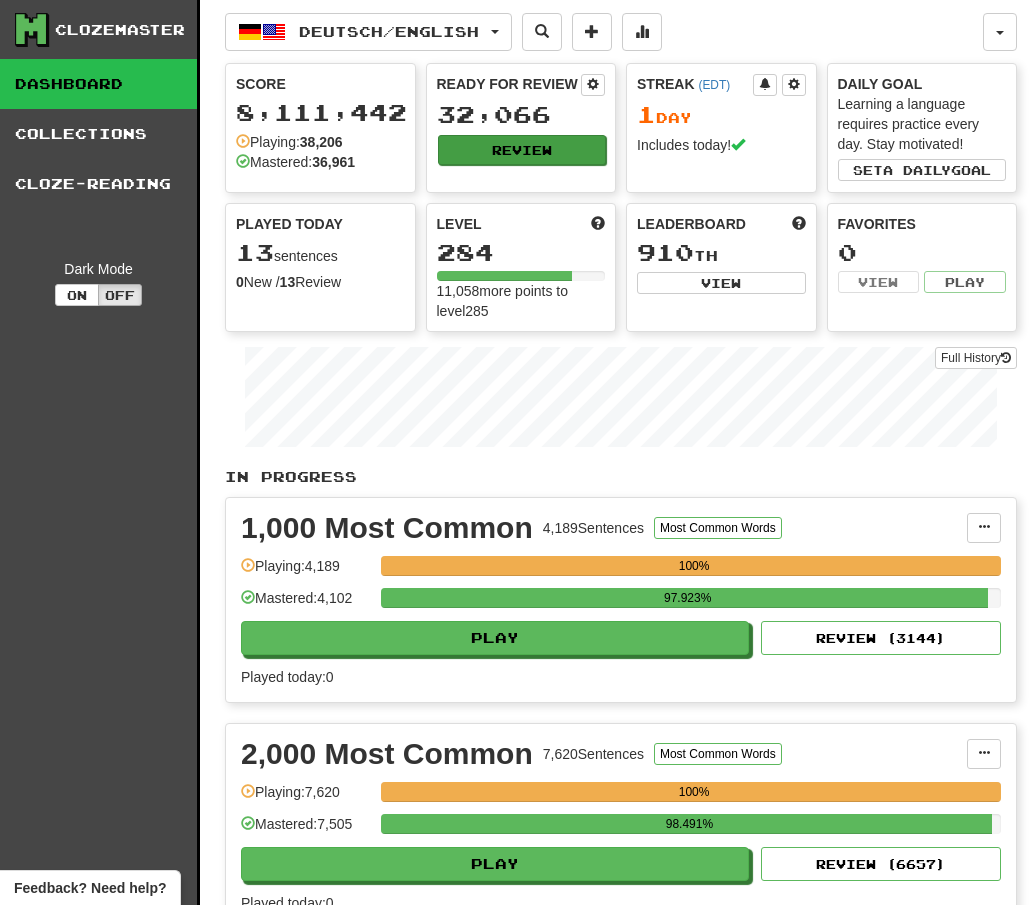 click on "Ready for Review 32,066   Review" at bounding box center [521, 119] 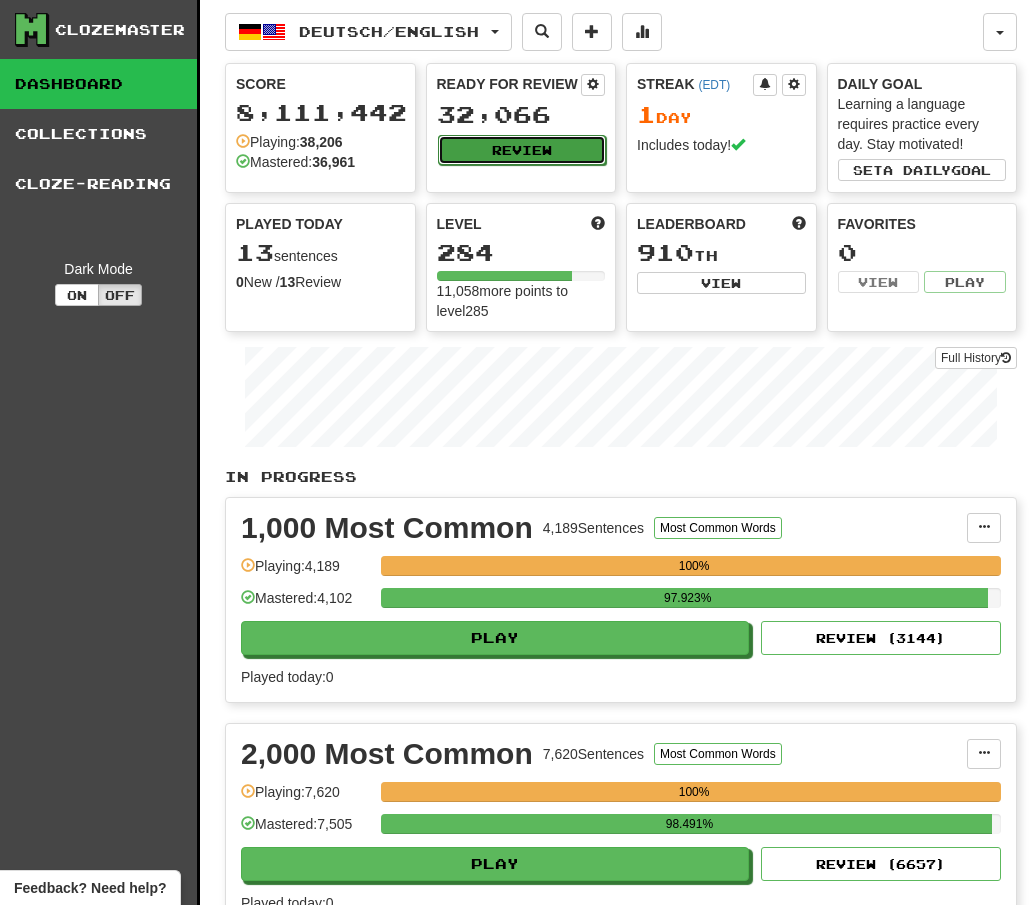 click on "Review" at bounding box center [522, 150] 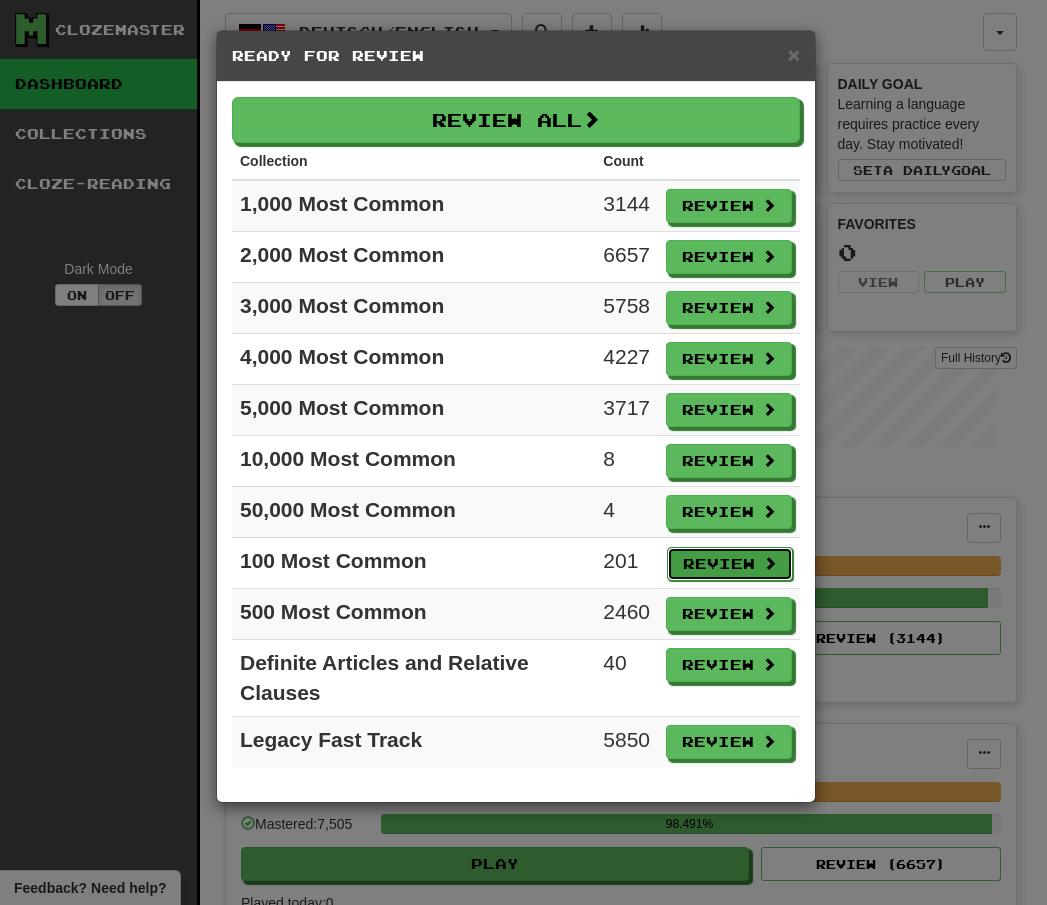 click on "Review" at bounding box center [730, 564] 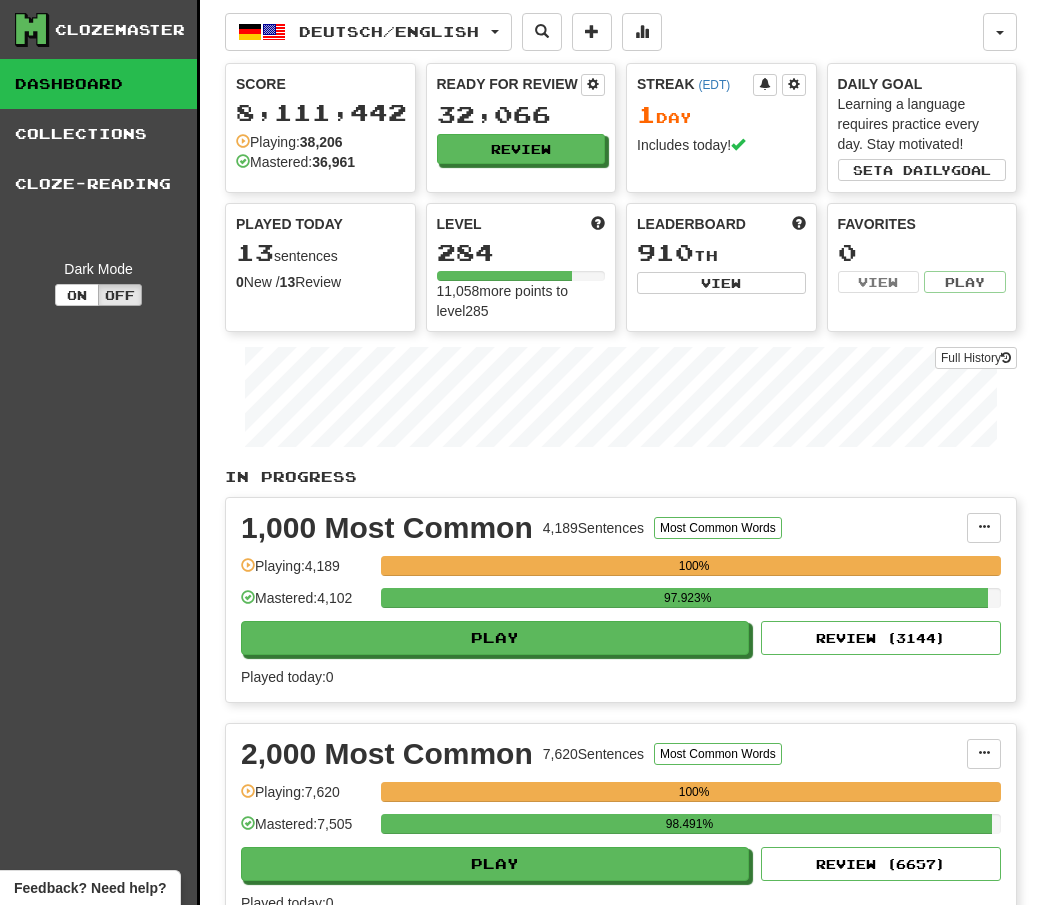 select on "**" 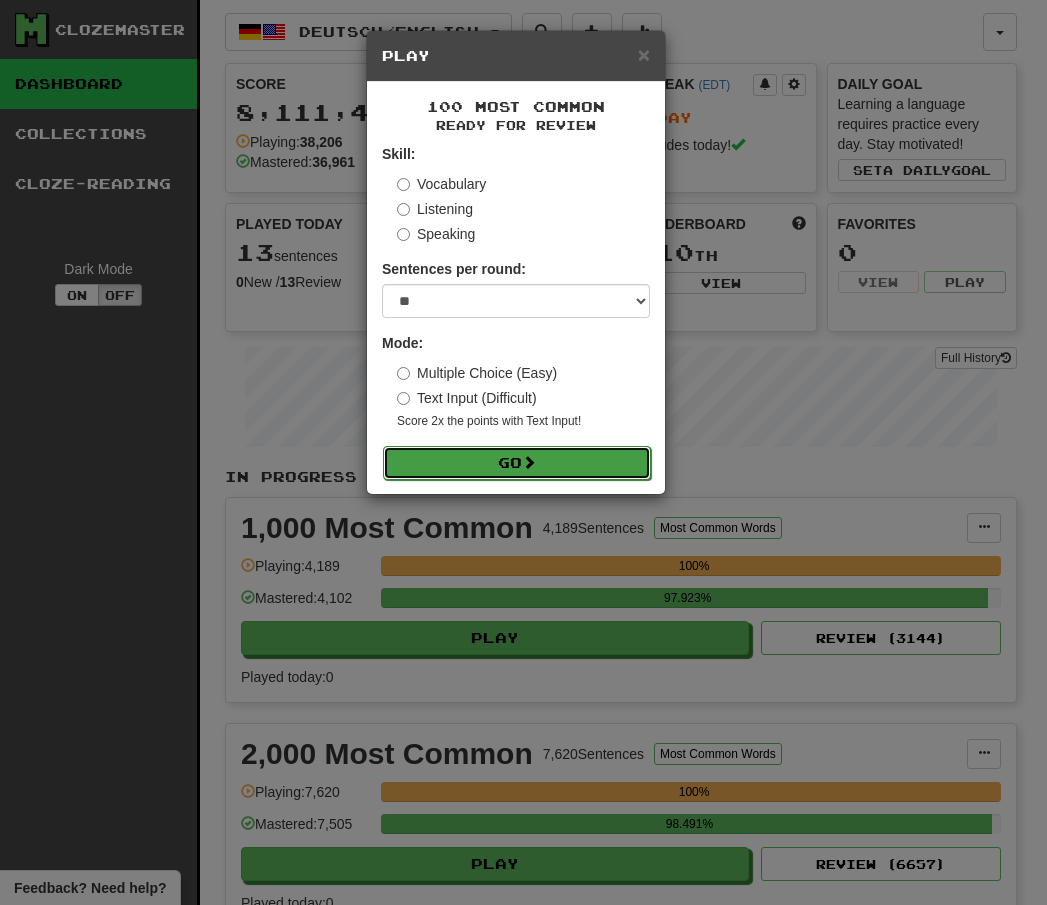 click on "Go" at bounding box center (517, 463) 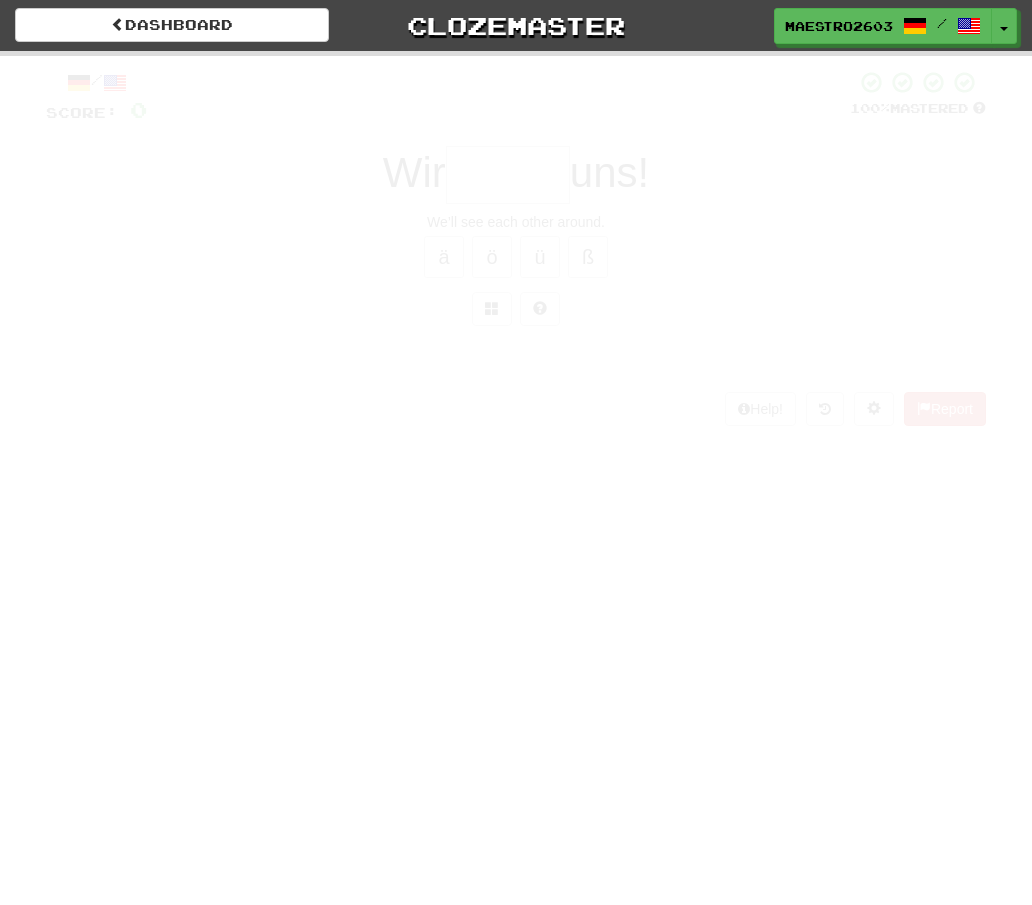 scroll, scrollTop: 0, scrollLeft: 0, axis: both 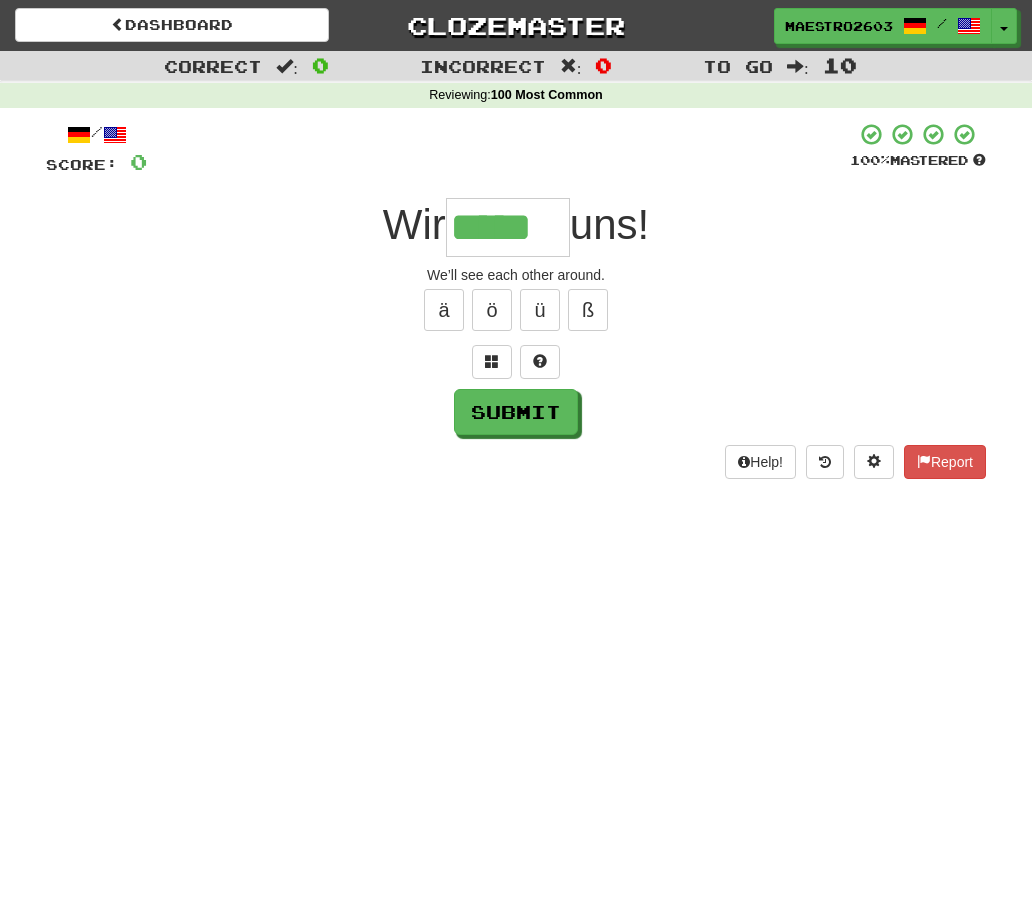 type on "*****" 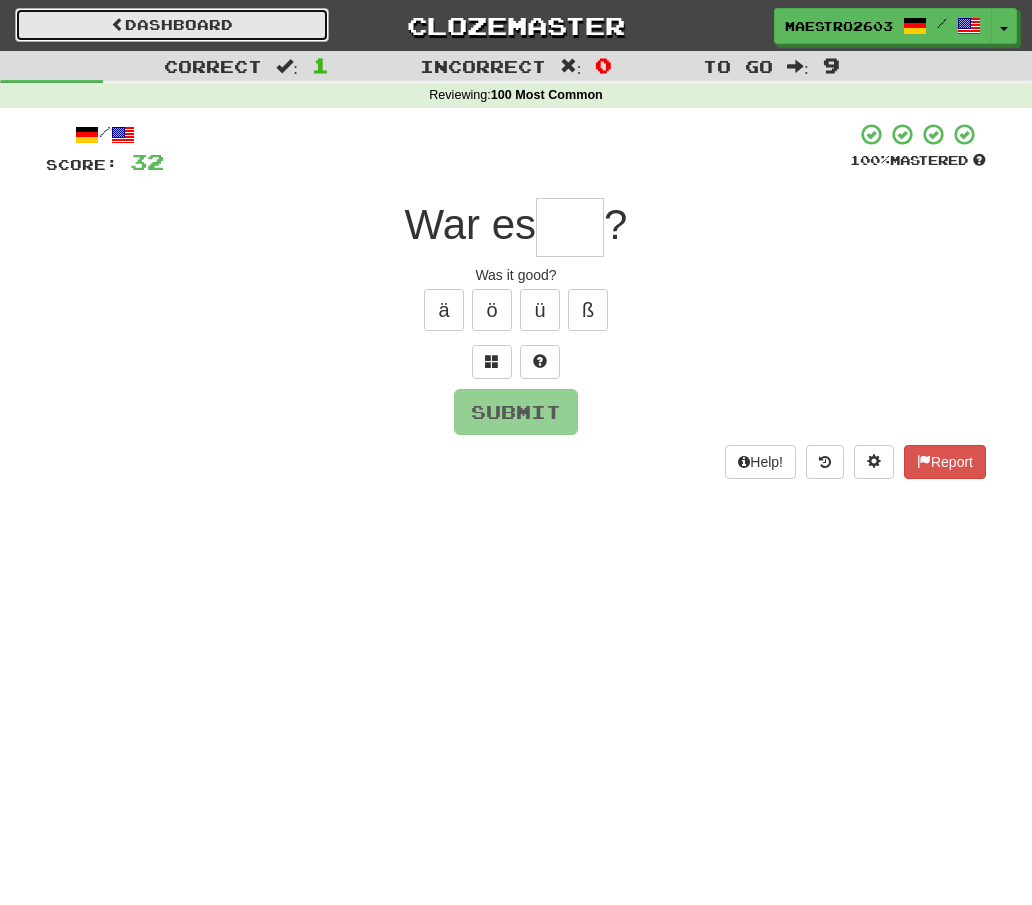 click on "Dashboard" at bounding box center (172, 25) 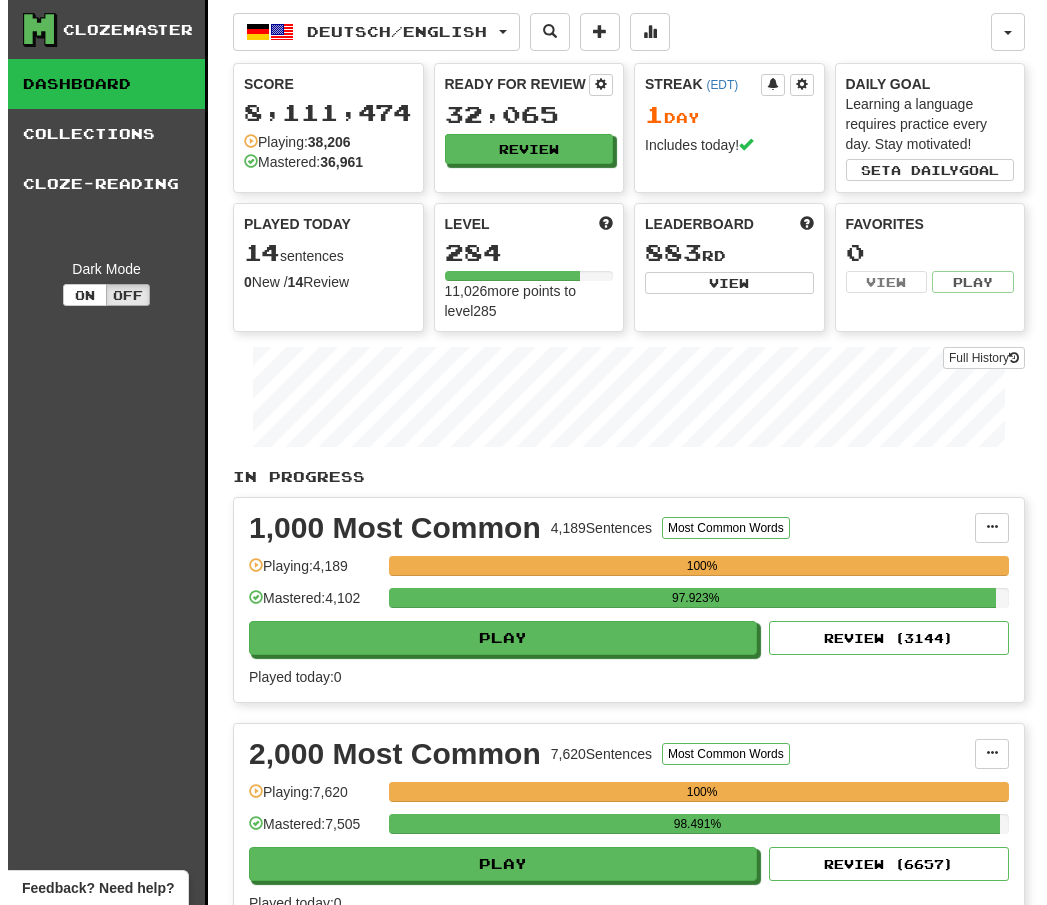 scroll, scrollTop: 0, scrollLeft: 0, axis: both 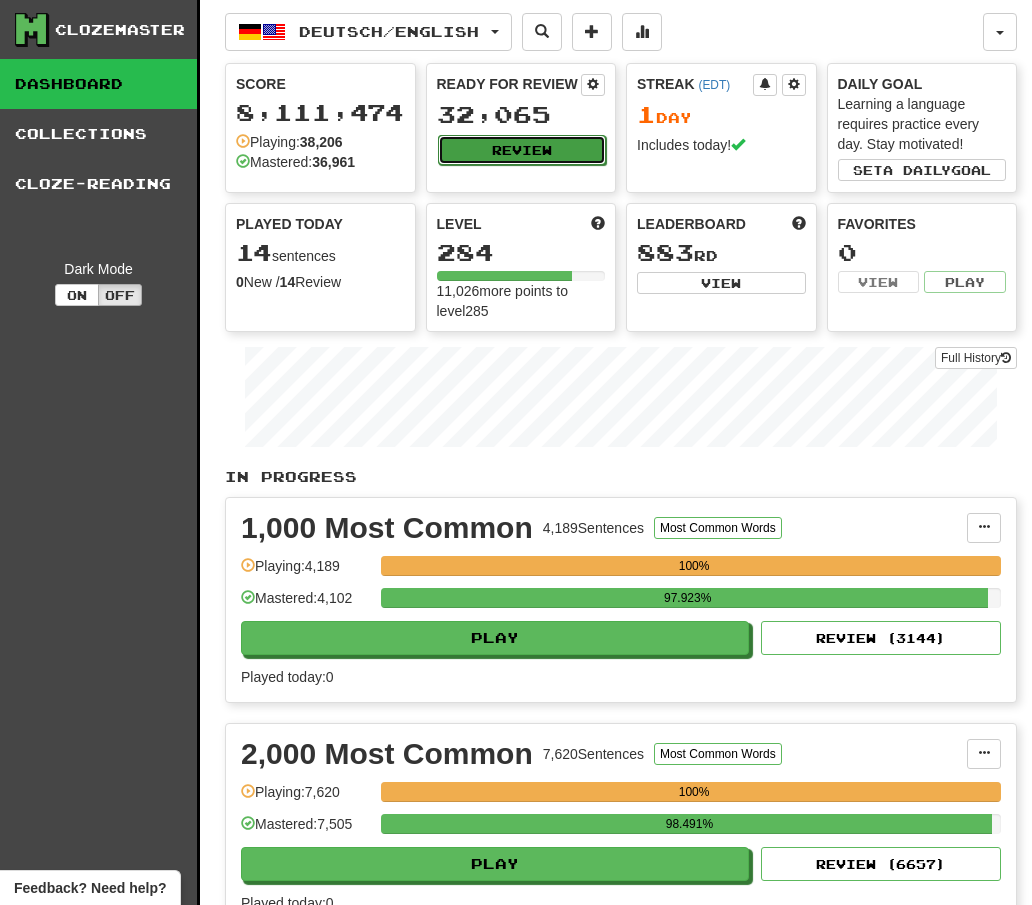 click on "Review" at bounding box center (522, 150) 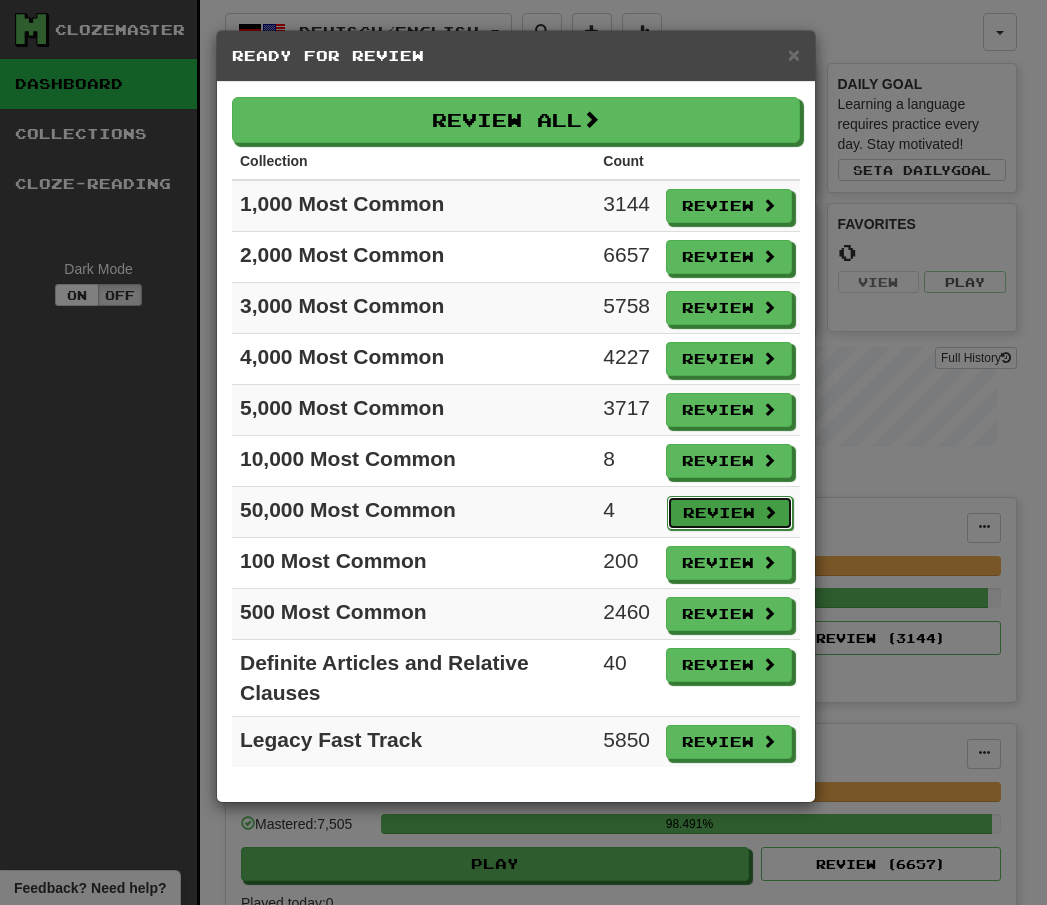click on "Review" at bounding box center (730, 513) 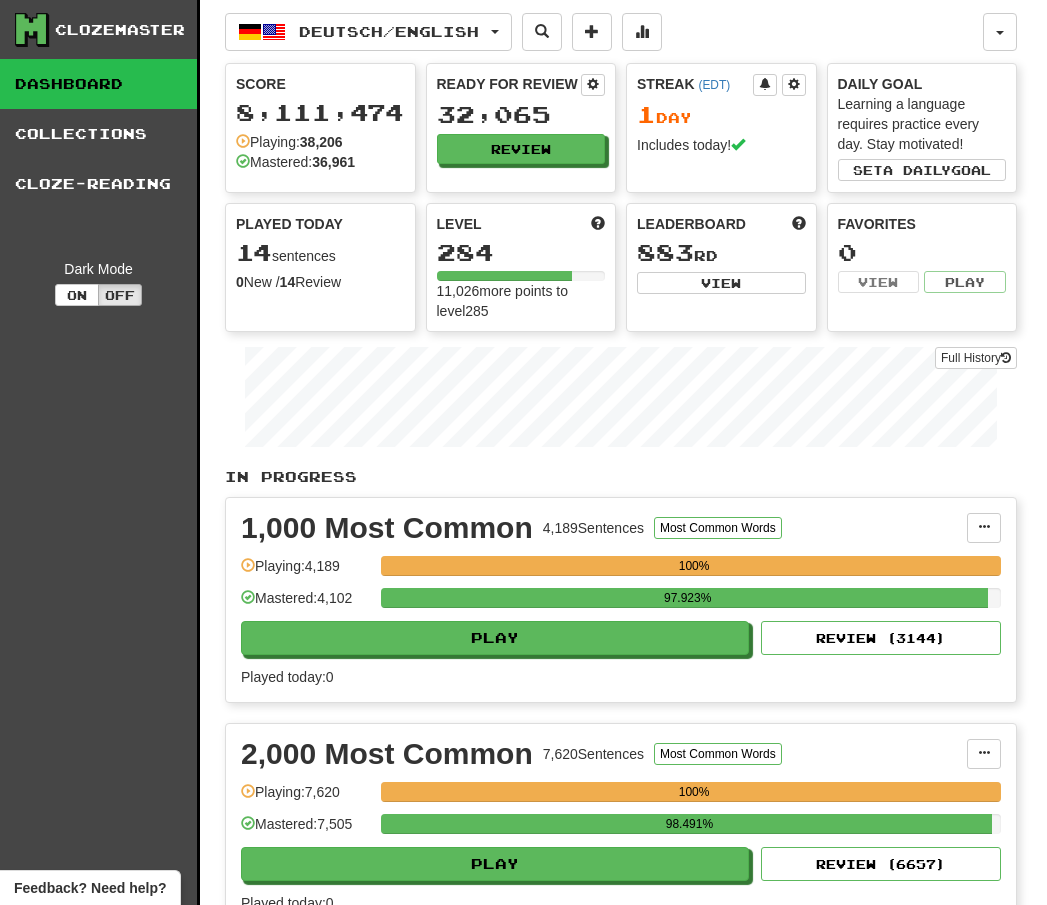 select on "**" 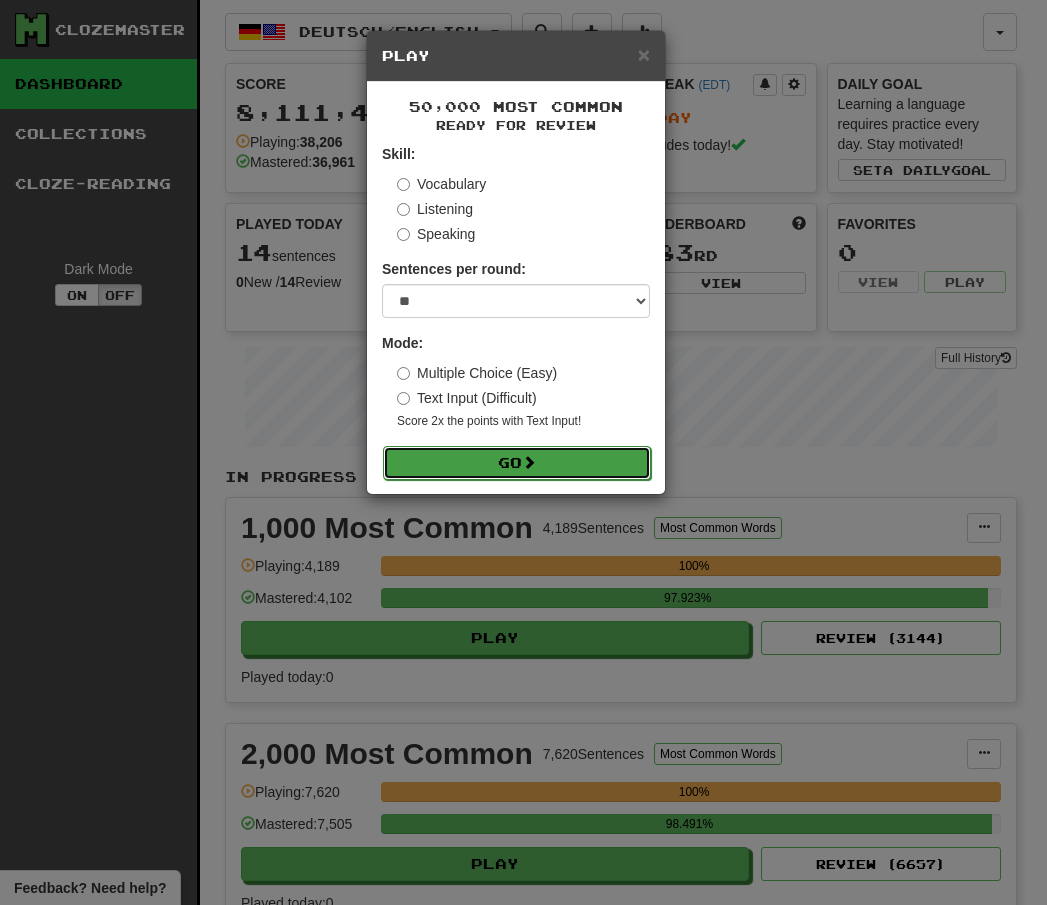 click on "Go" at bounding box center (517, 463) 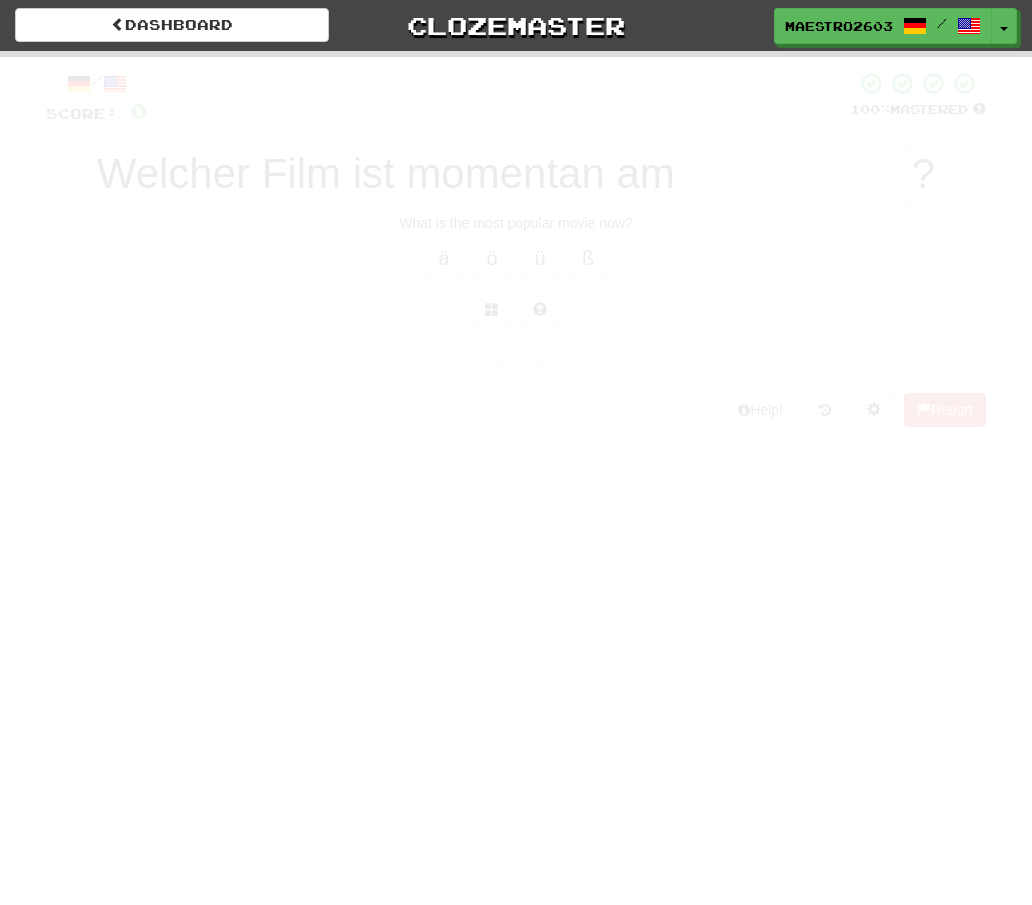 scroll, scrollTop: 0, scrollLeft: 0, axis: both 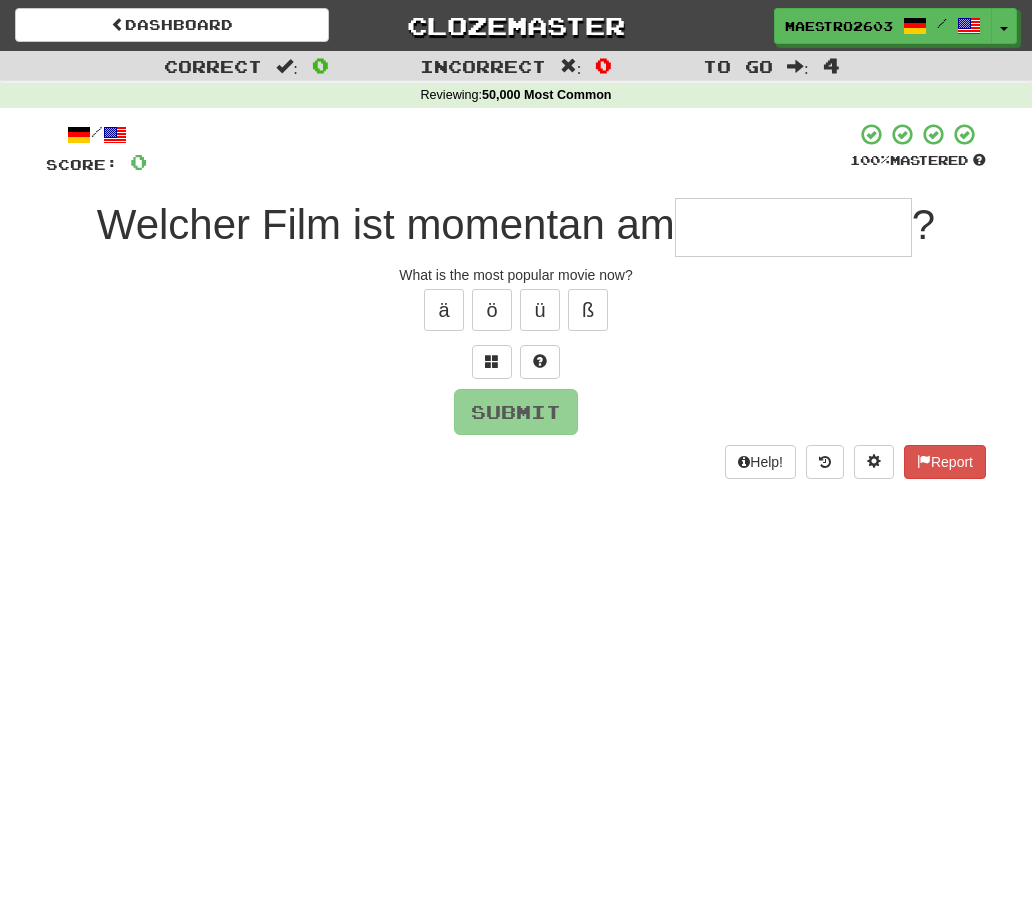 type on "*" 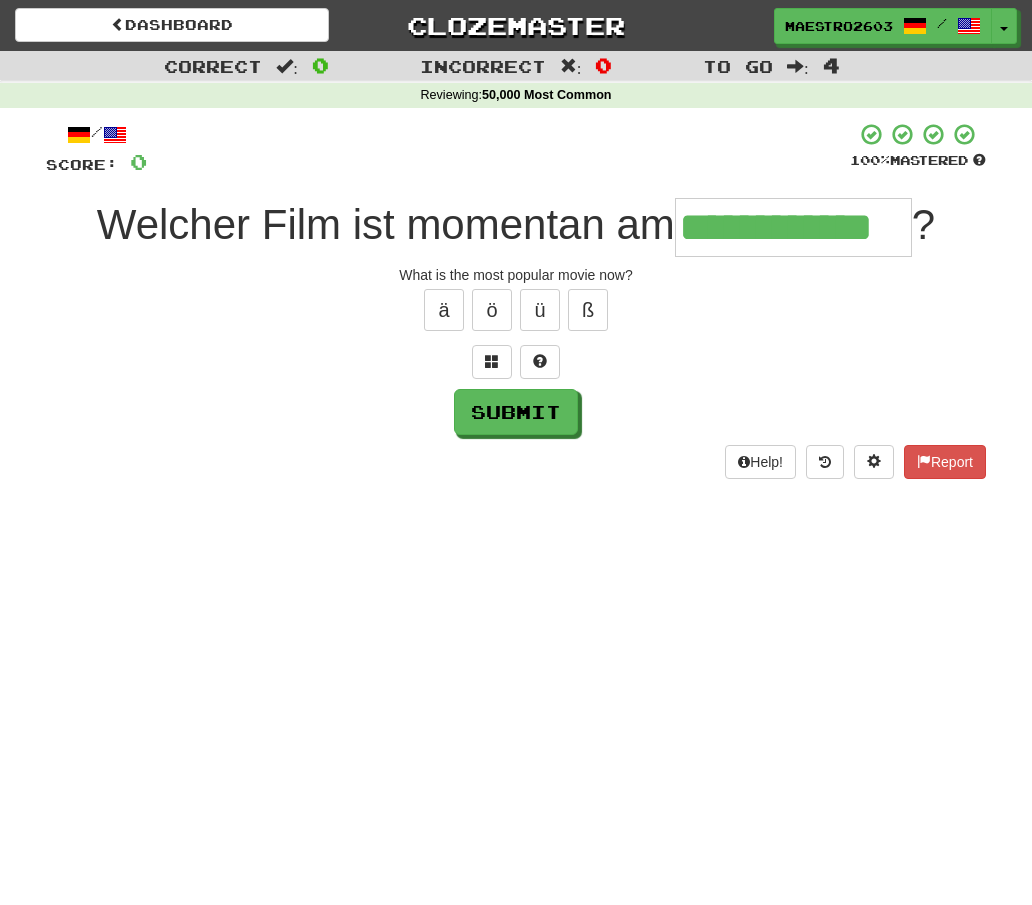 type on "**********" 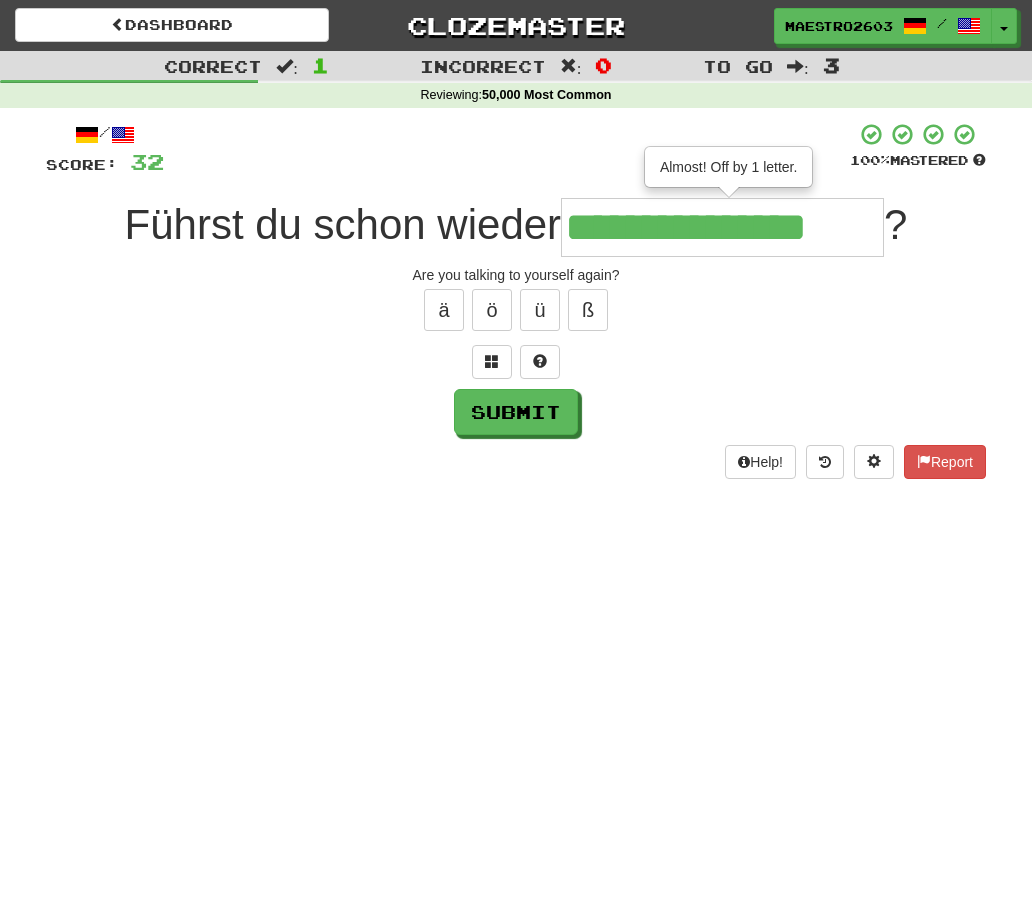type on "**********" 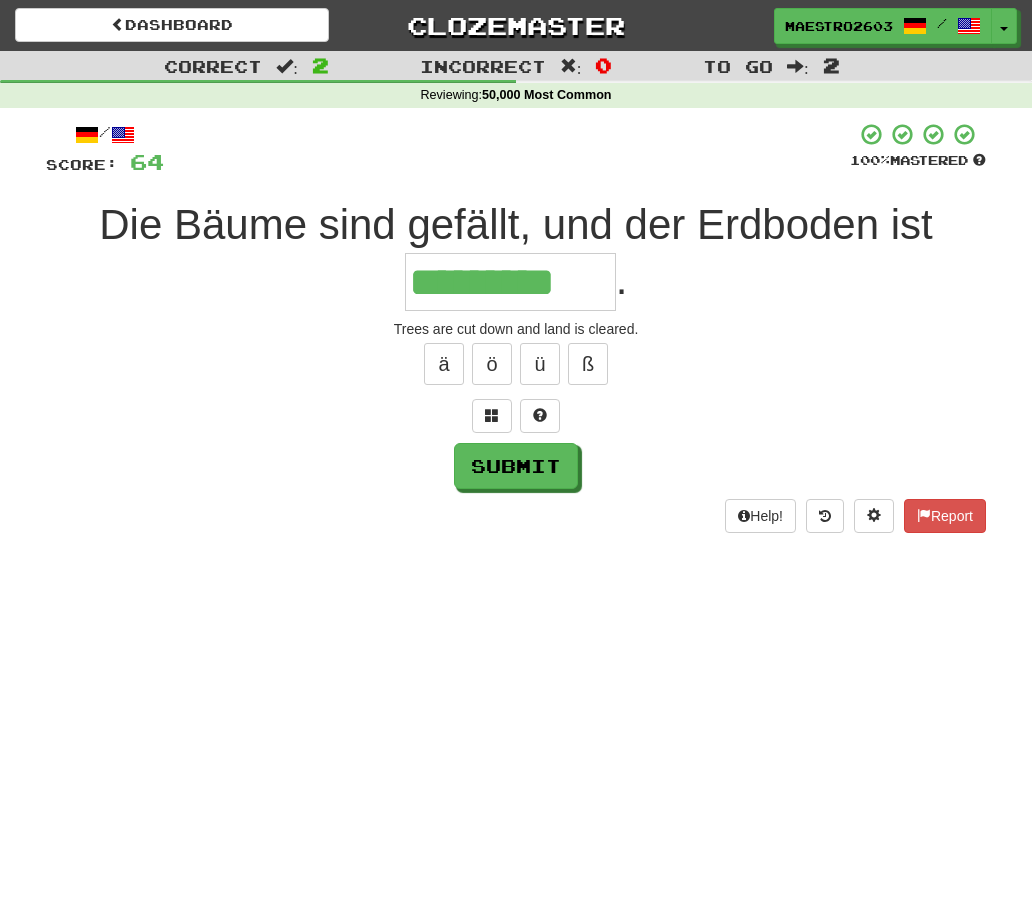 type on "*********" 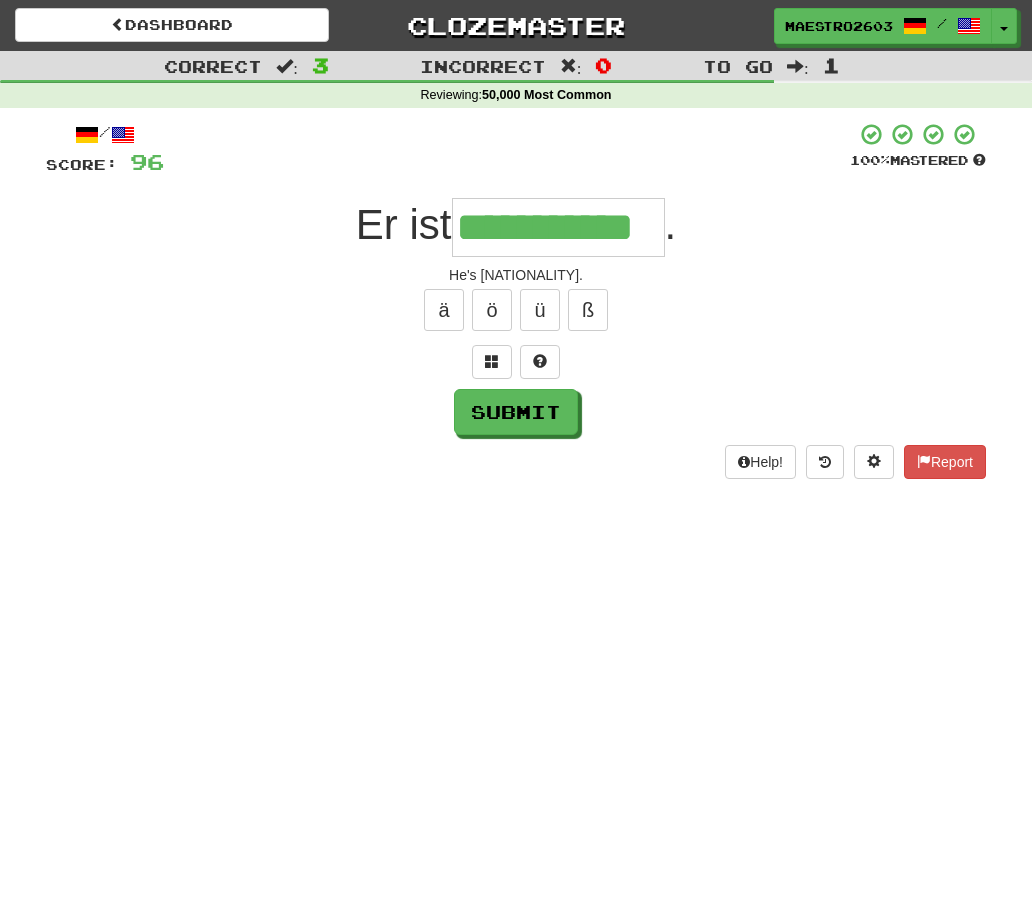 type on "**********" 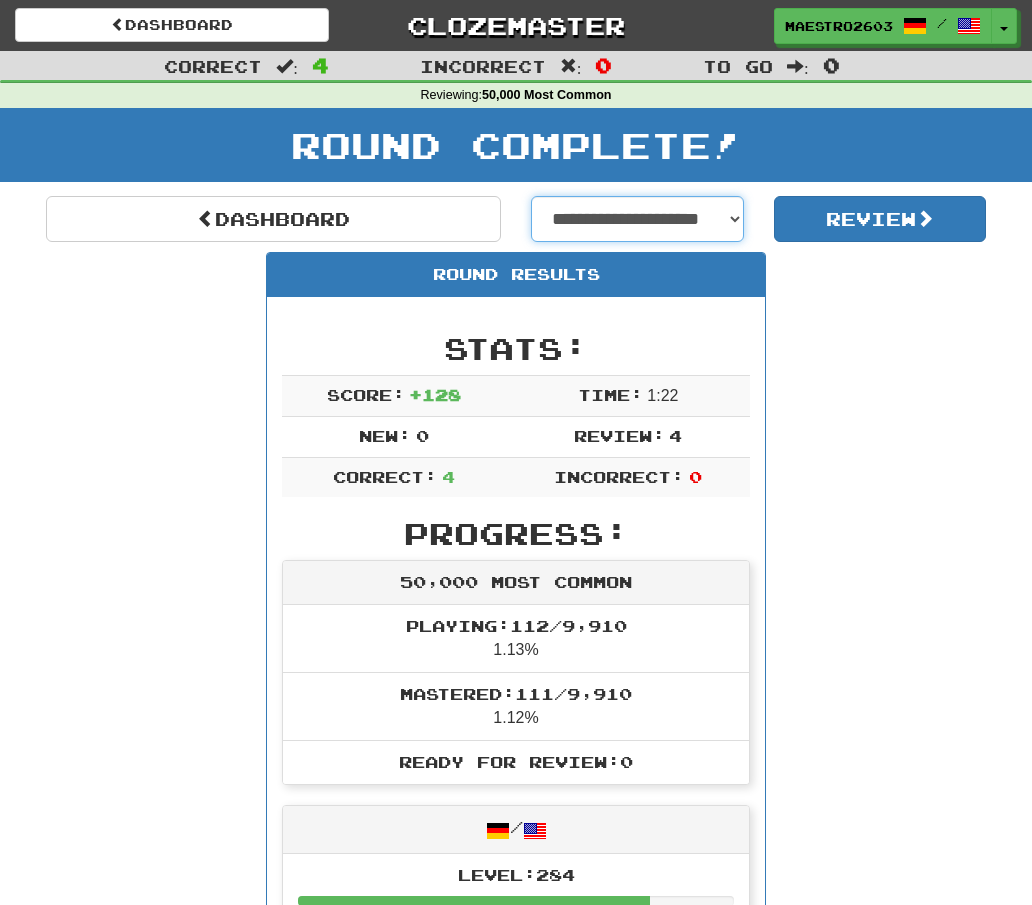 click on "**********" at bounding box center (637, 219) 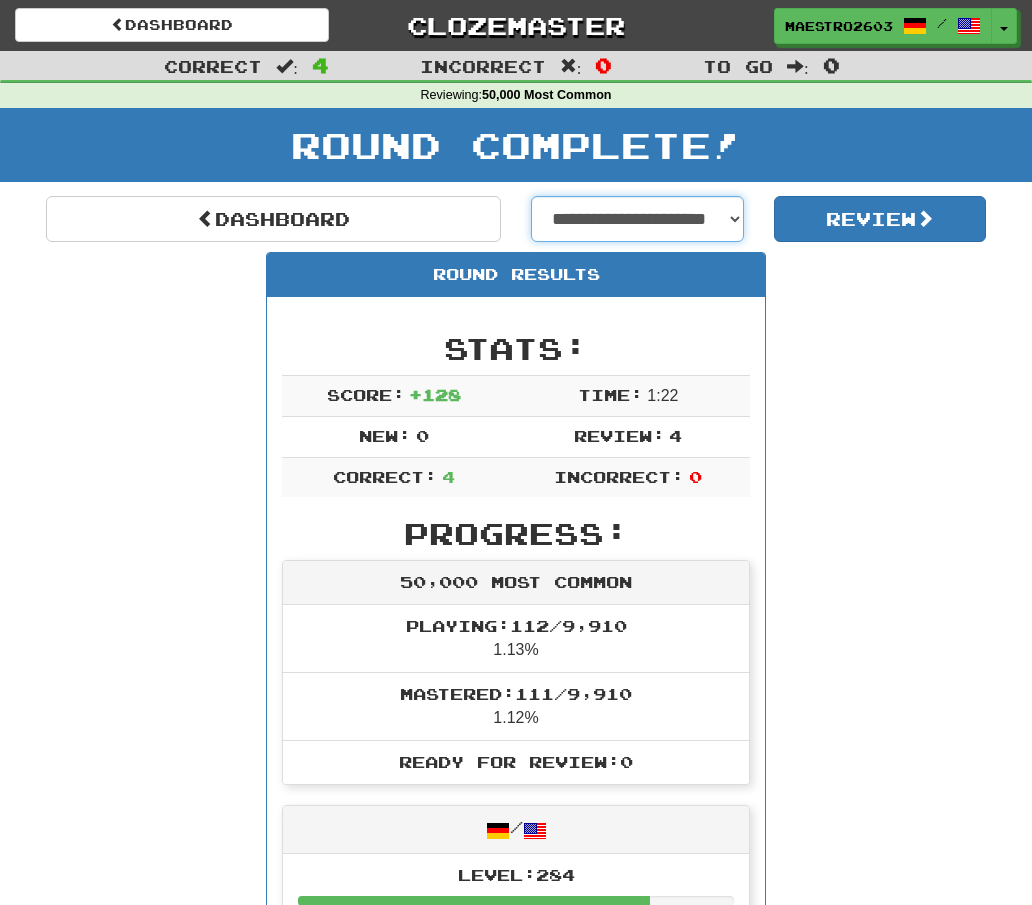 click on "**********" at bounding box center (637, 219) 